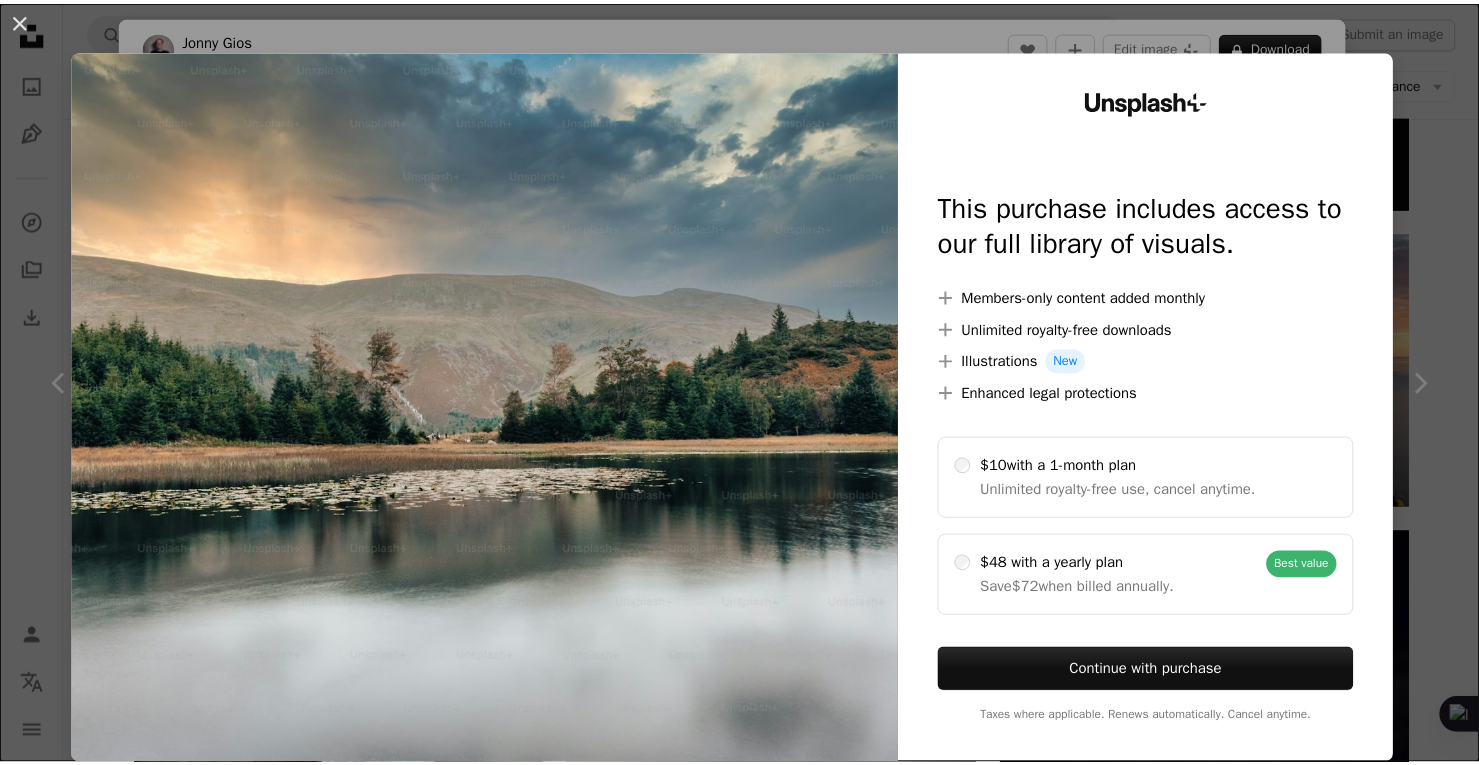 scroll, scrollTop: 4706, scrollLeft: 0, axis: vertical 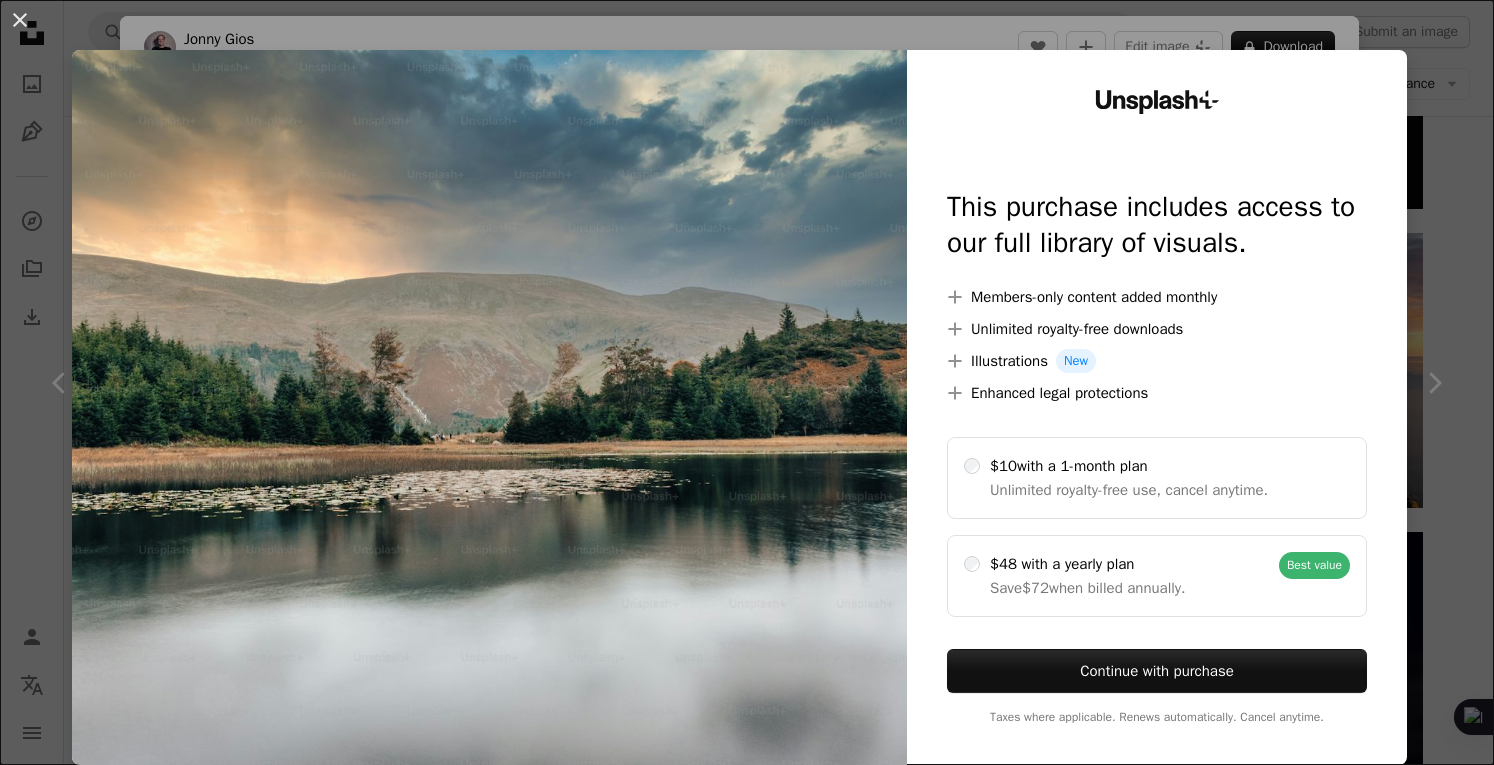 click at bounding box center (489, 407) 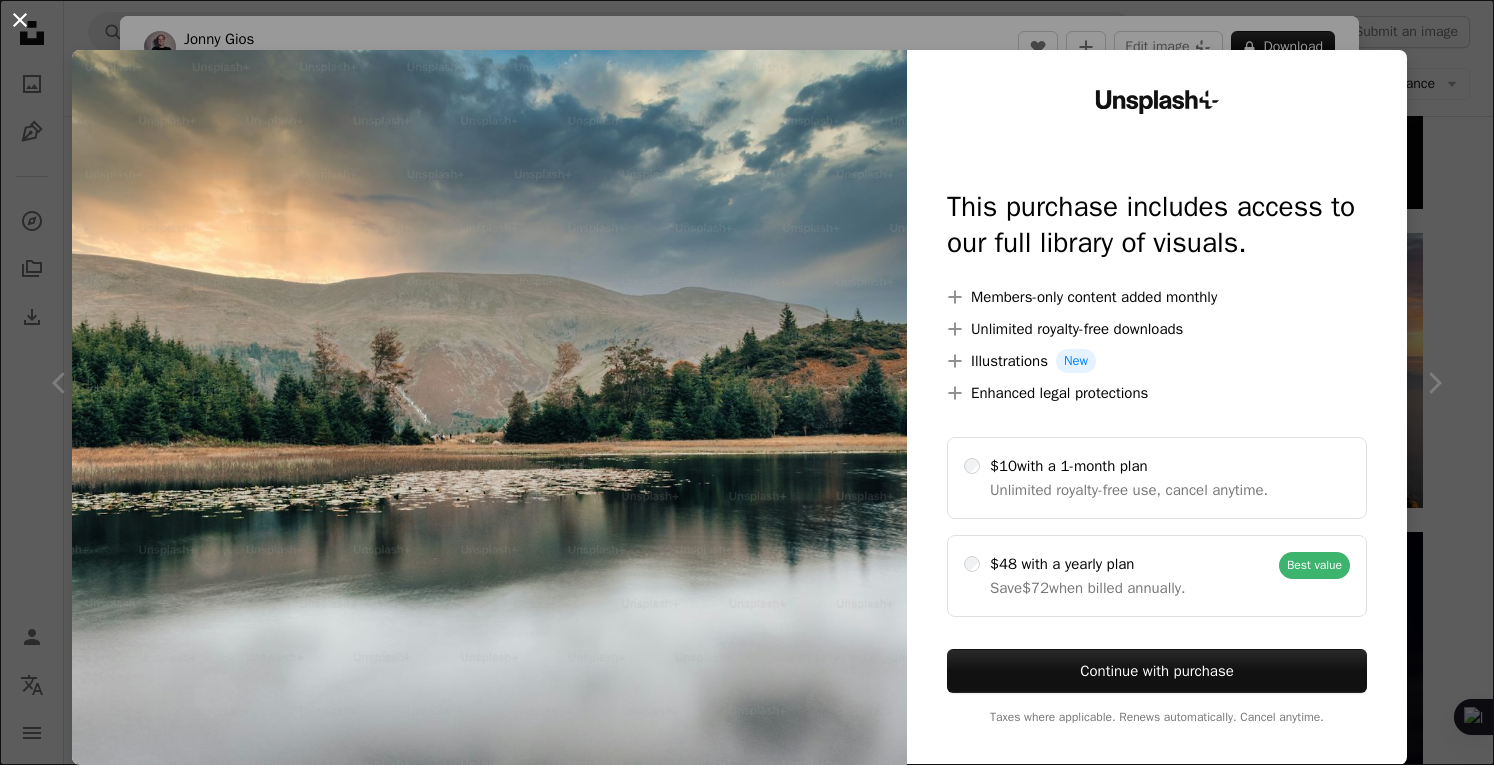 click on "An X shape" at bounding box center [20, 20] 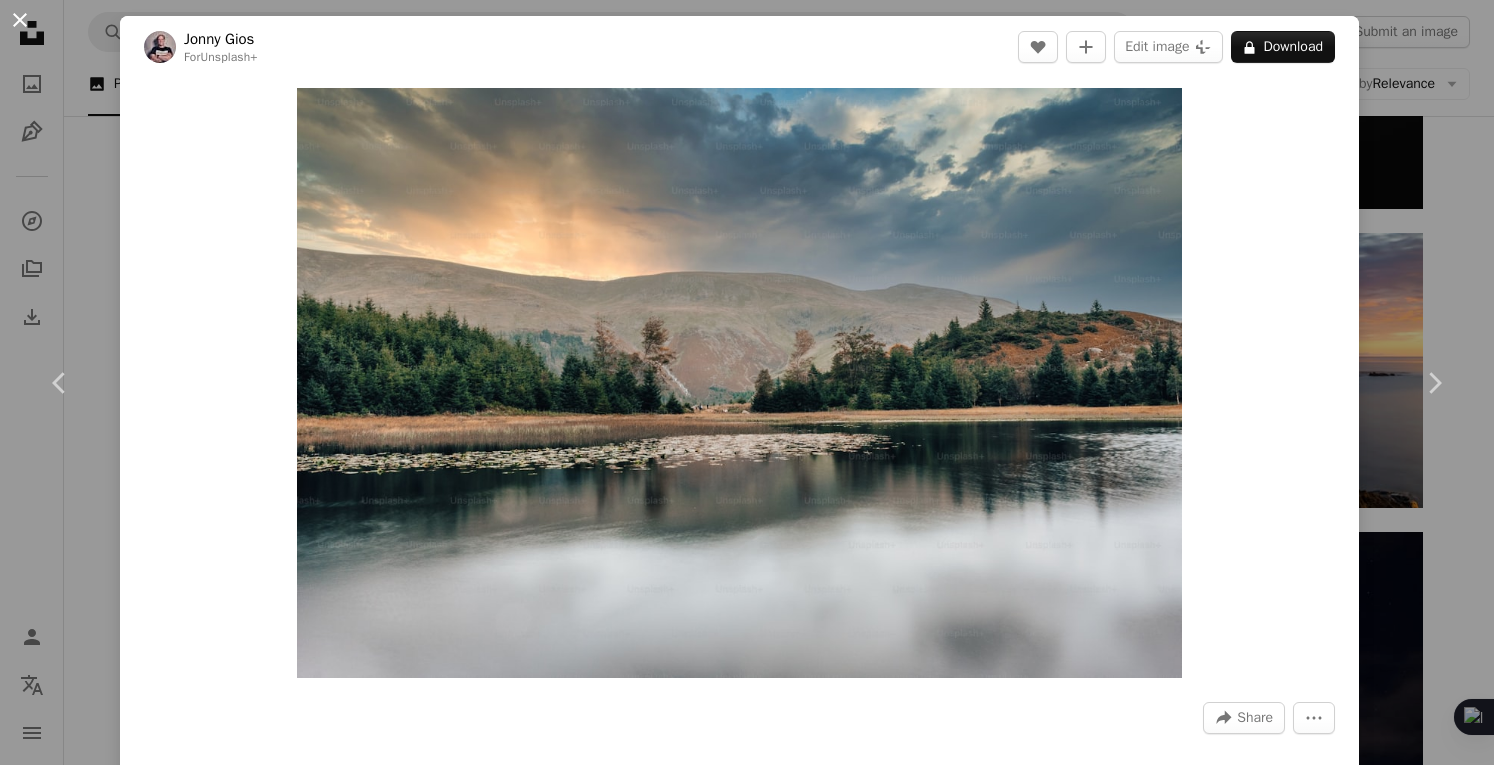 click on "An X shape" at bounding box center [20, 20] 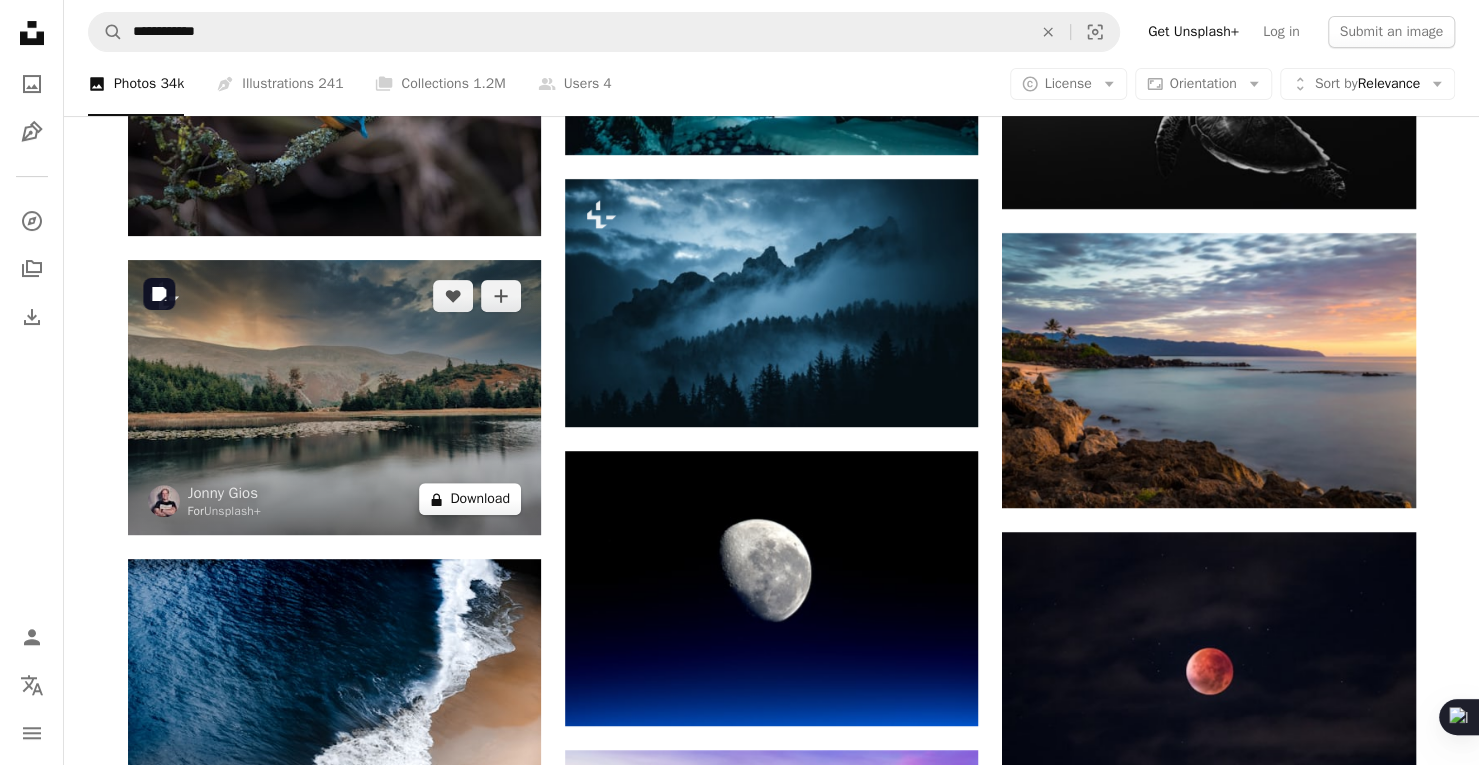 click on "A lock   Download" at bounding box center (470, 499) 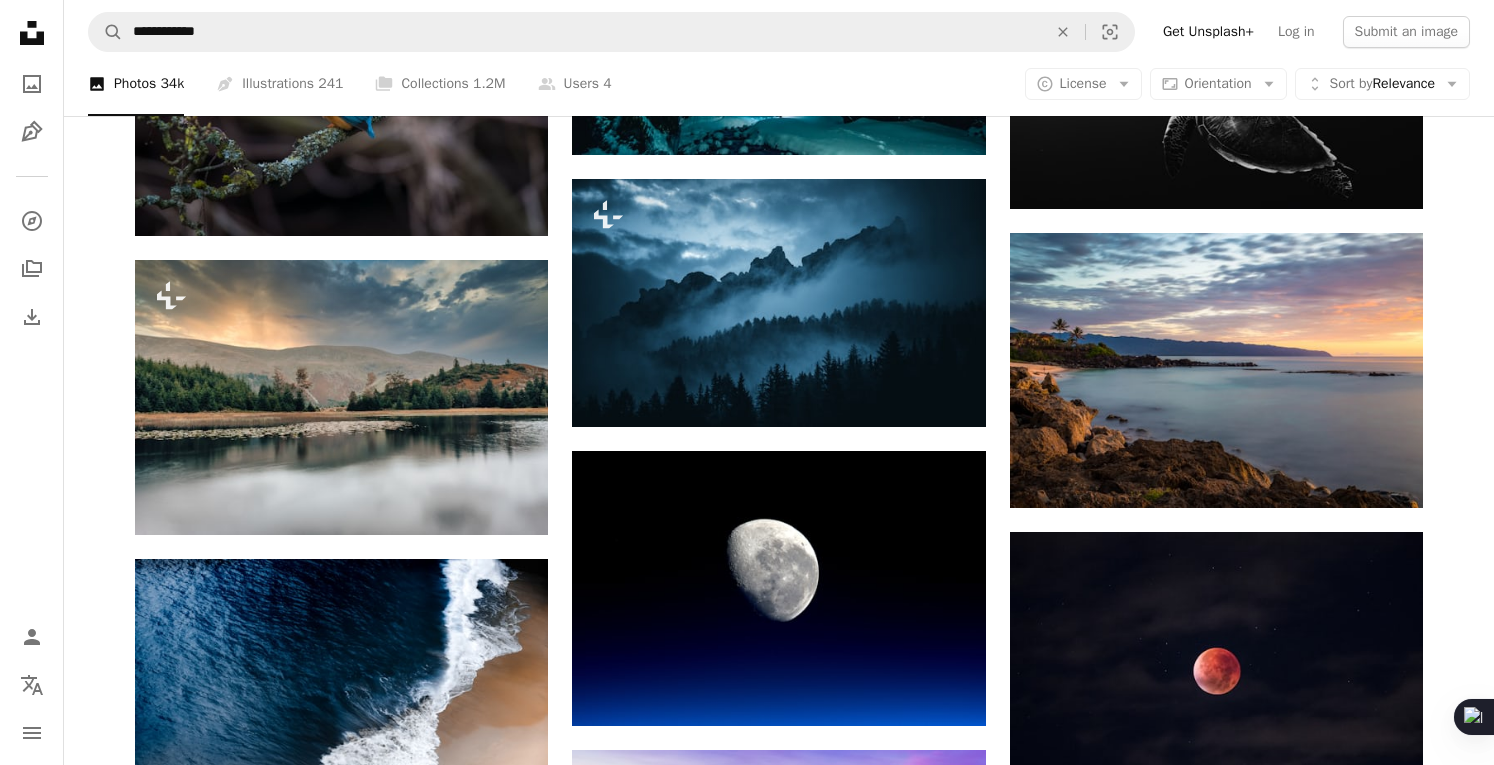 click on "An X shape" at bounding box center [20, 20] 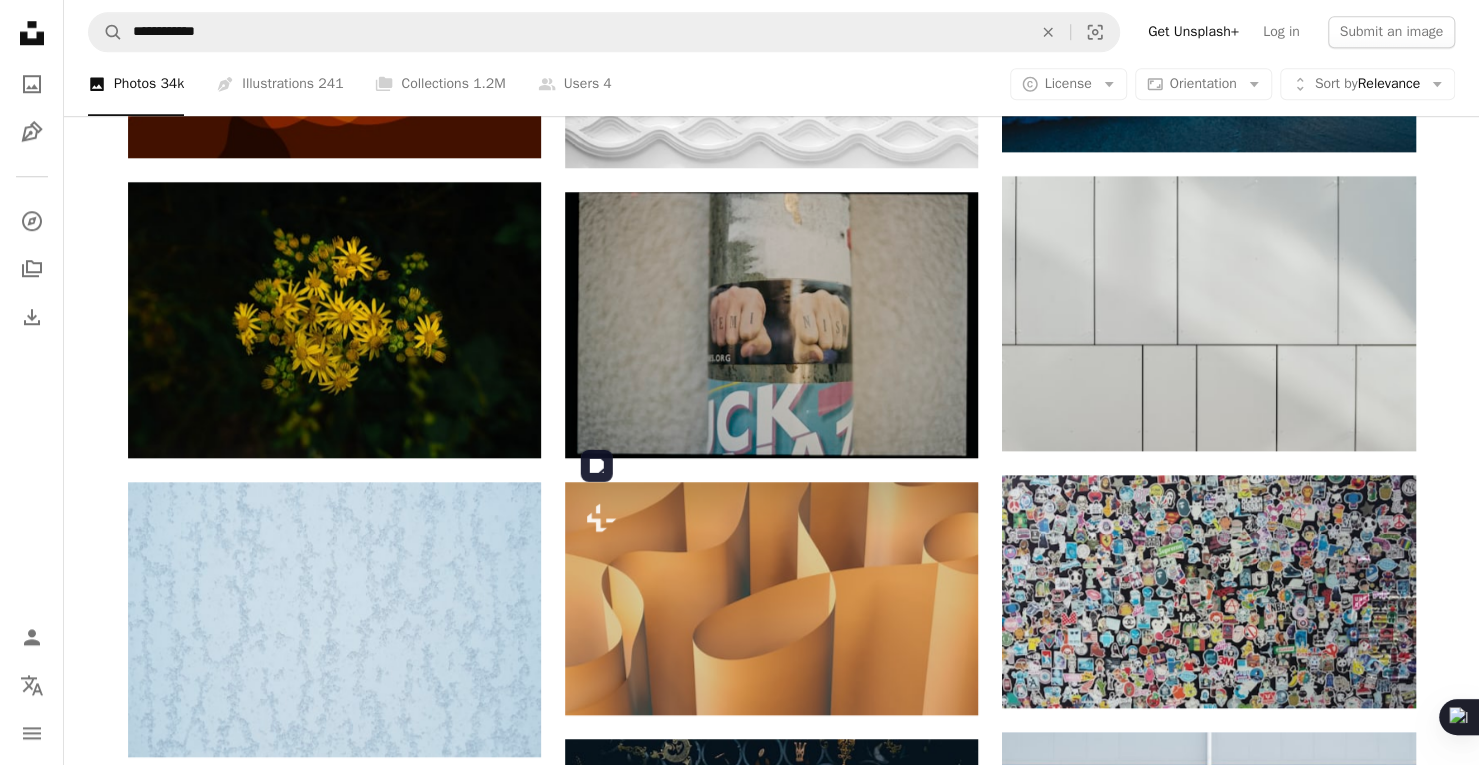 scroll, scrollTop: 18806, scrollLeft: 0, axis: vertical 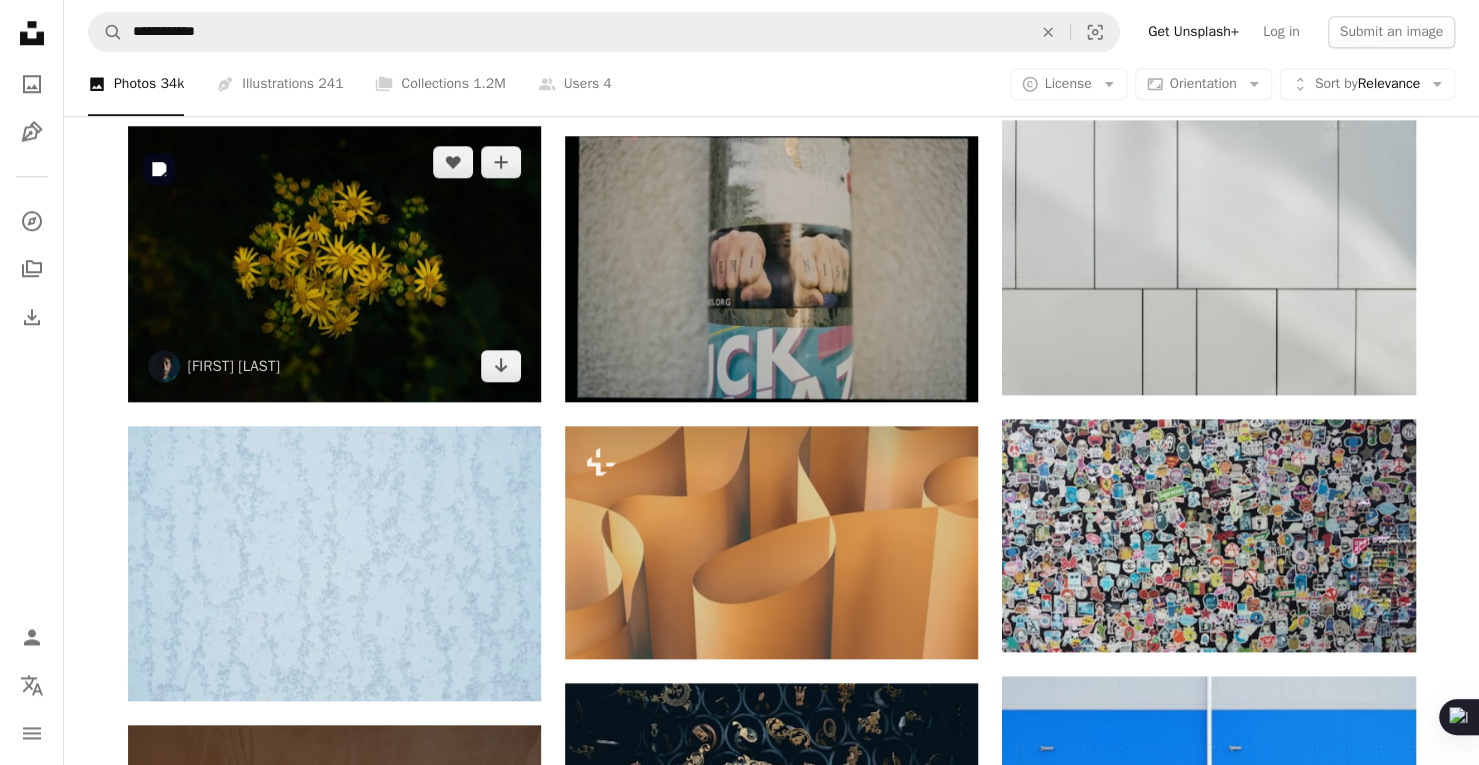 click at bounding box center [334, 263] 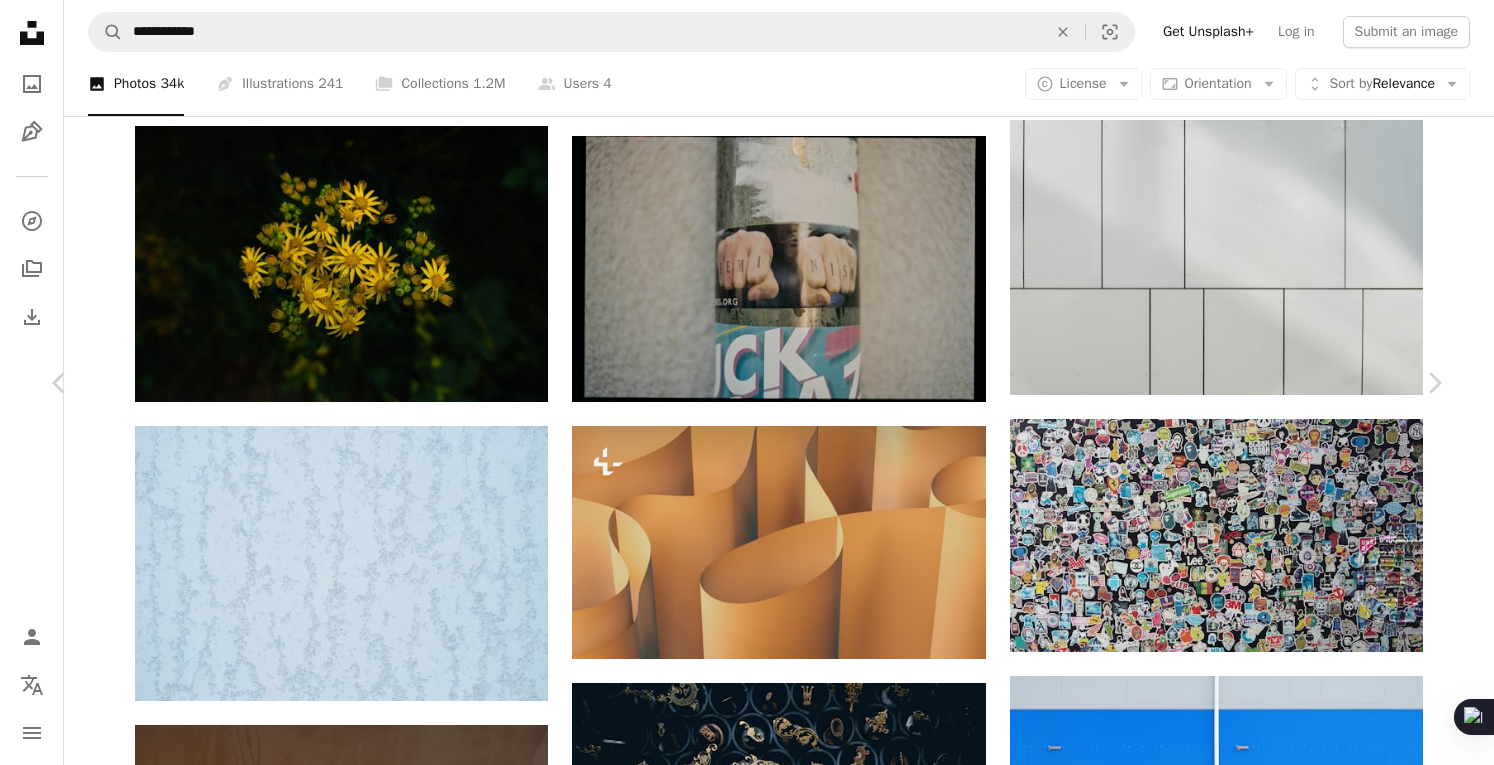 click on "Download free" at bounding box center [1245, 3190] 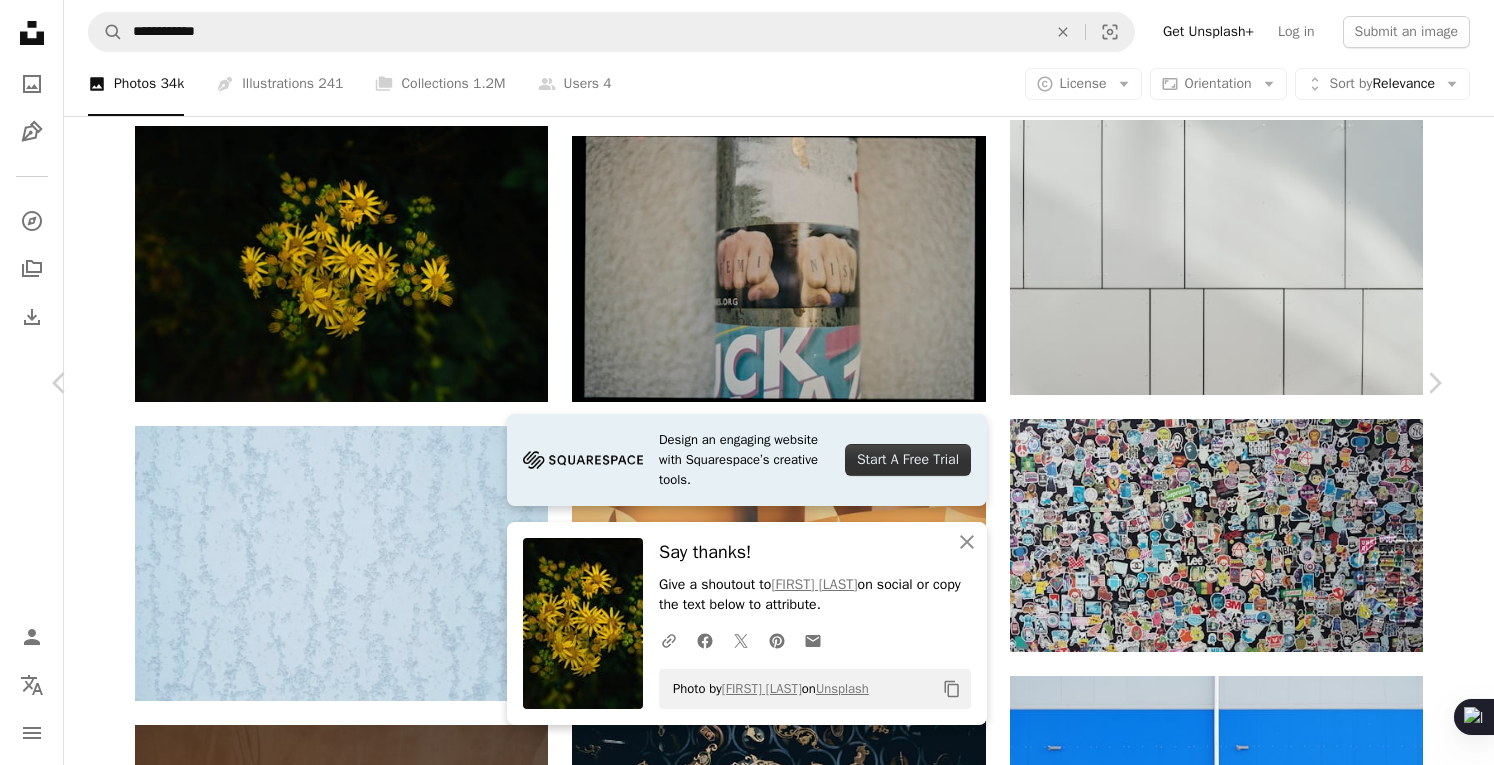 click on "An X shape Chevron left Chevron right Design an engaging website with Squarespace’s creative tools. Start A Free Trial An X shape Close Say thanks! Give a shoutout to  [FIRST] [LAST]  on social or copy the text below to attribute. A URL sharing icon (chains) Facebook icon X (formerly Twitter) icon Pinterest icon An envelope Photo by  [FIRST] [LAST]  on  Unsplash
Copy content [FIRST] [LAST] [USERNAME] A heart A plus sign Edit image   Plus sign for Unsplash+ Download free Chevron down Zoom in Views 307,201 Downloads 3,561 A forward-right arrow Share Info icon Info More Actions Calendar outlined Published on  [DATE] Camera SONY, ILCE-6000 Safety Free to use under the  Unsplash License 4K Images wallpaper iphone wallpaper flower flowers android wallpaper summer green plant bouquet leaves plants yellow contrast petals vivid blossom daisy petal daisies Creative Commons images Browse premium related images on iStock  |  Save 20% with code UNSPLASH20 View more on iStock  ↗ Related images A heart" at bounding box center [747, 3525] 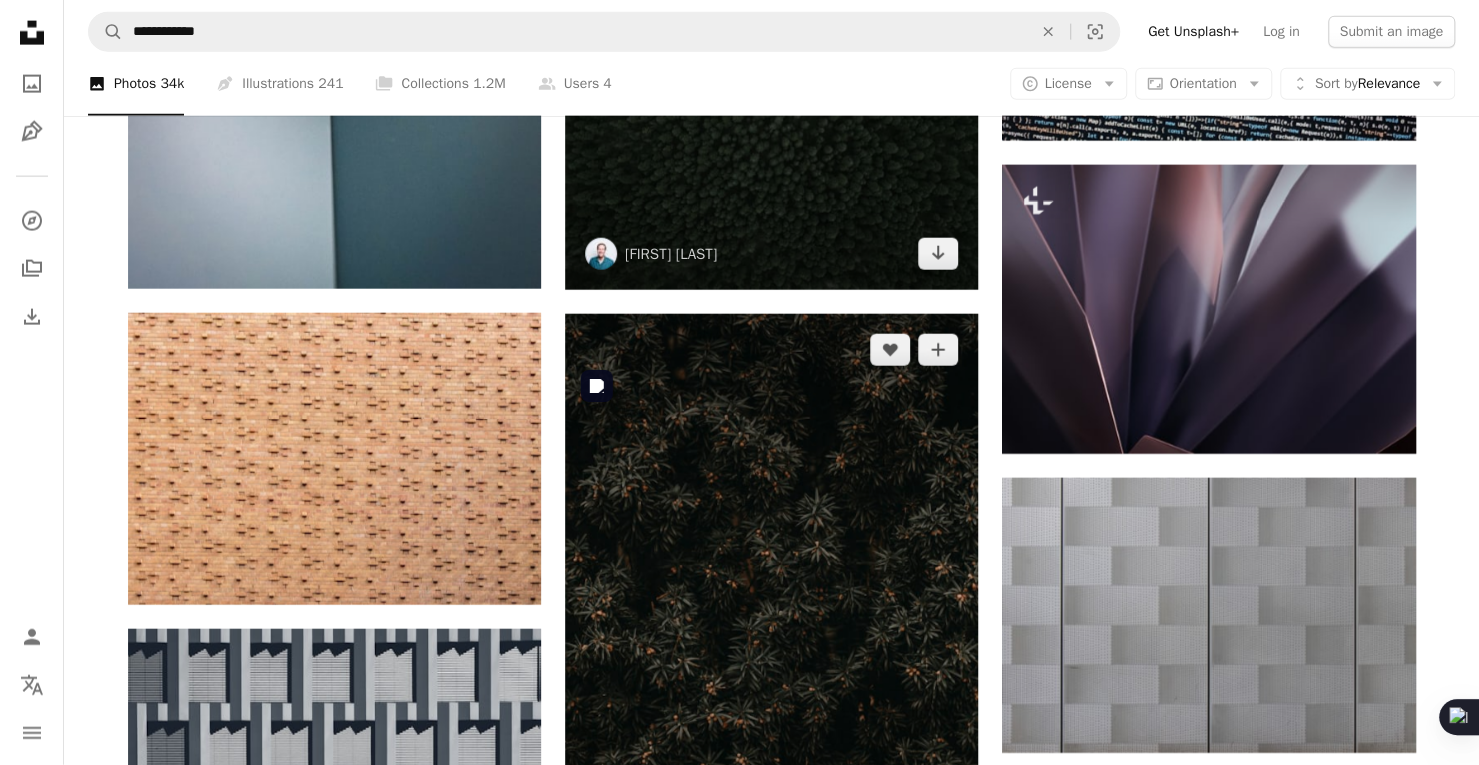 scroll, scrollTop: 20506, scrollLeft: 0, axis: vertical 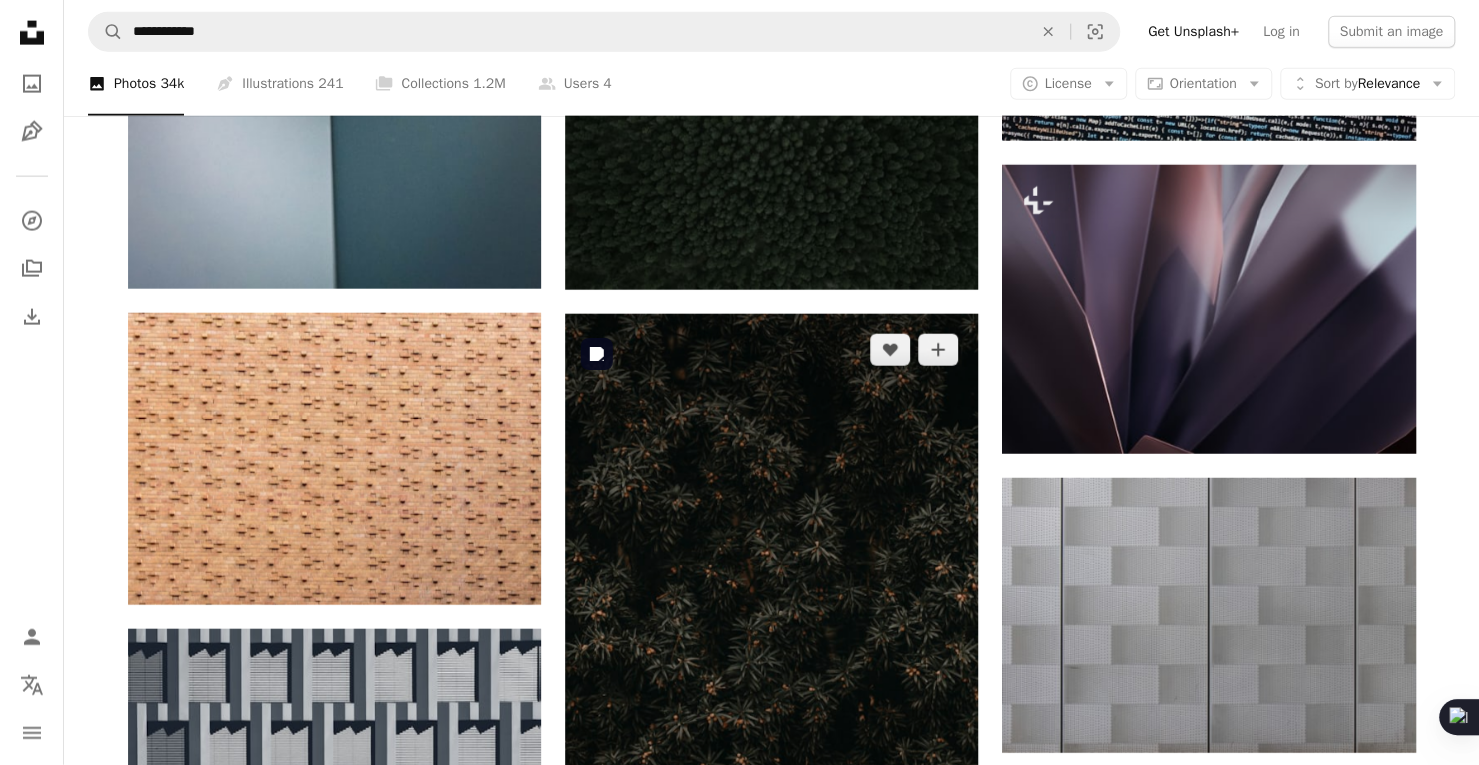 drag, startPoint x: 908, startPoint y: 452, endPoint x: 846, endPoint y: 494, distance: 74.88658 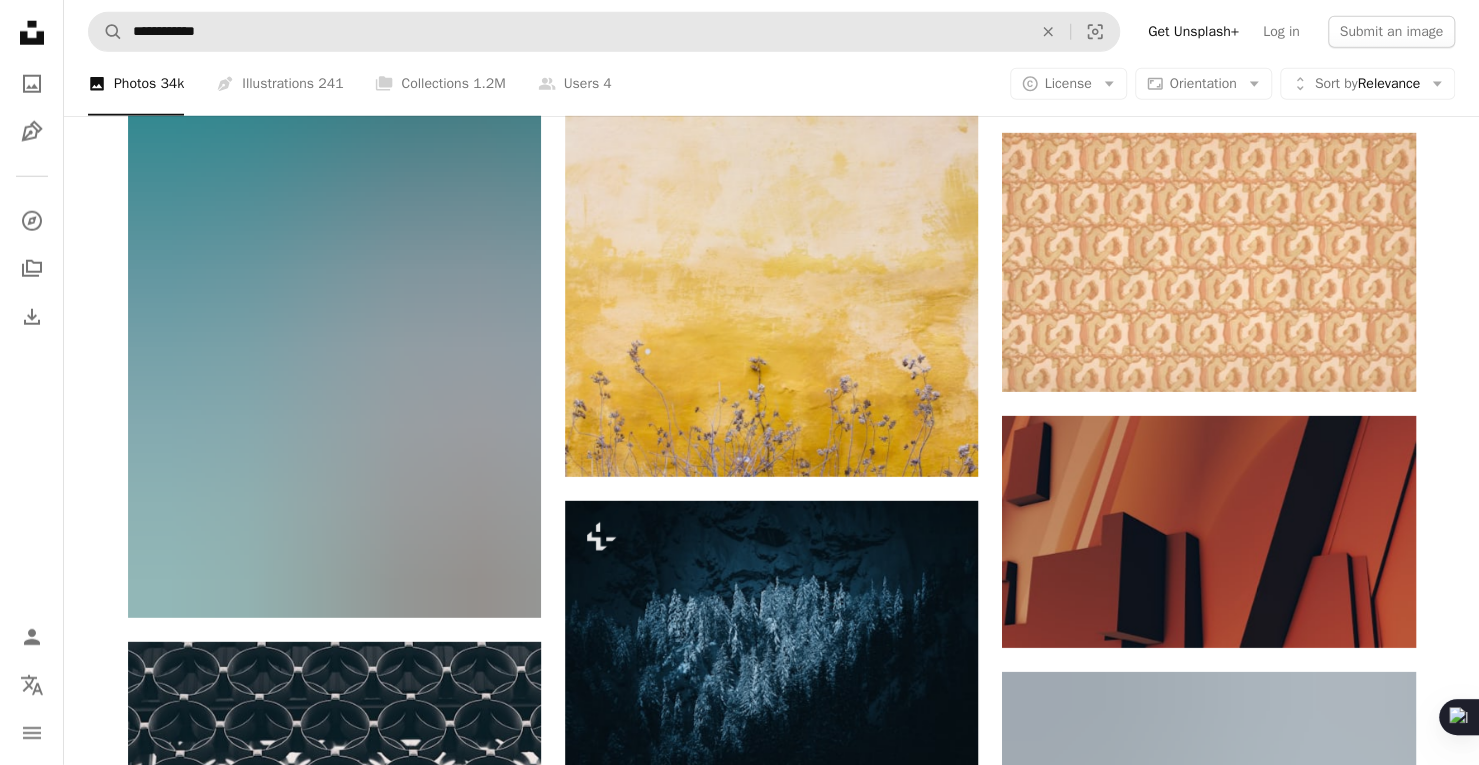 scroll, scrollTop: 52706, scrollLeft: 0, axis: vertical 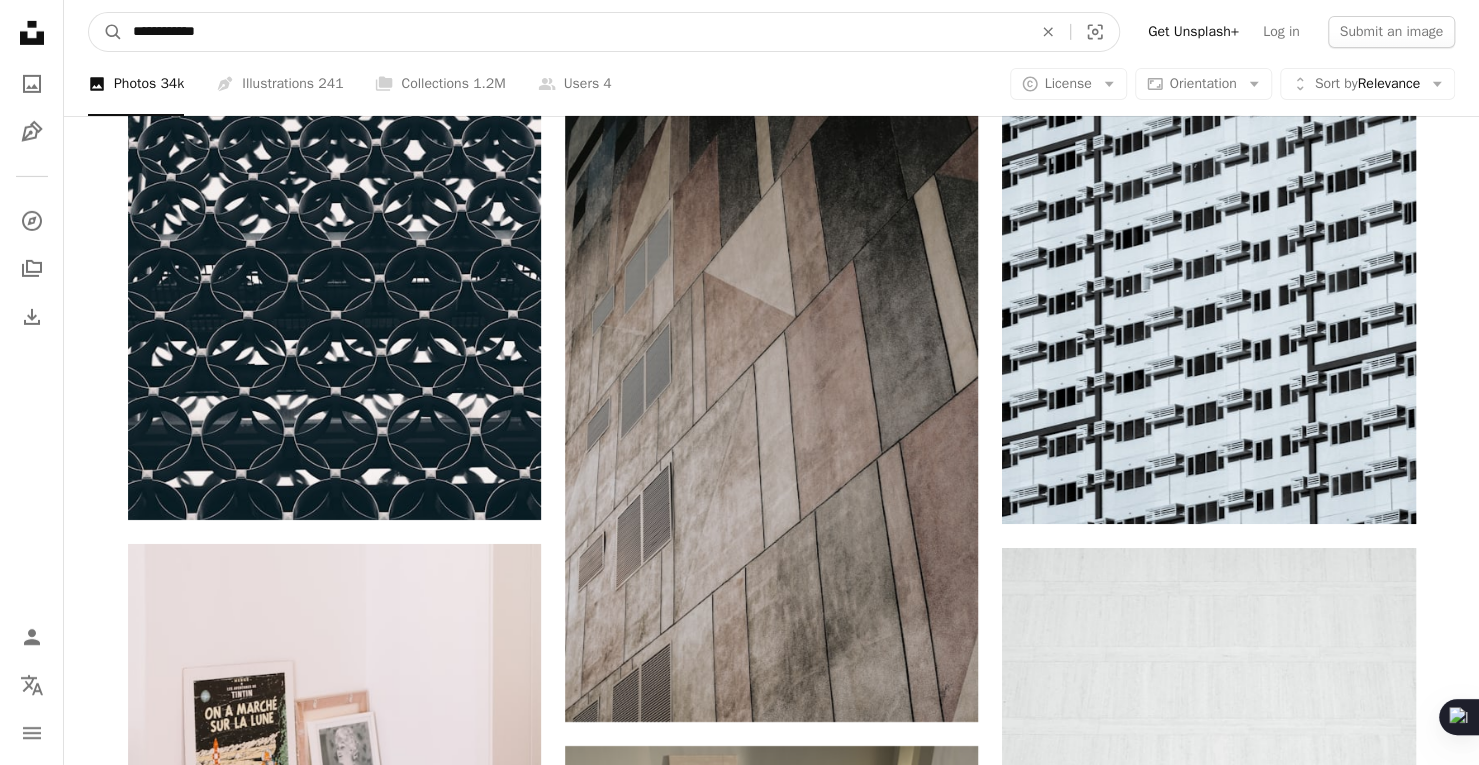 click on "**********" at bounding box center (574, 32) 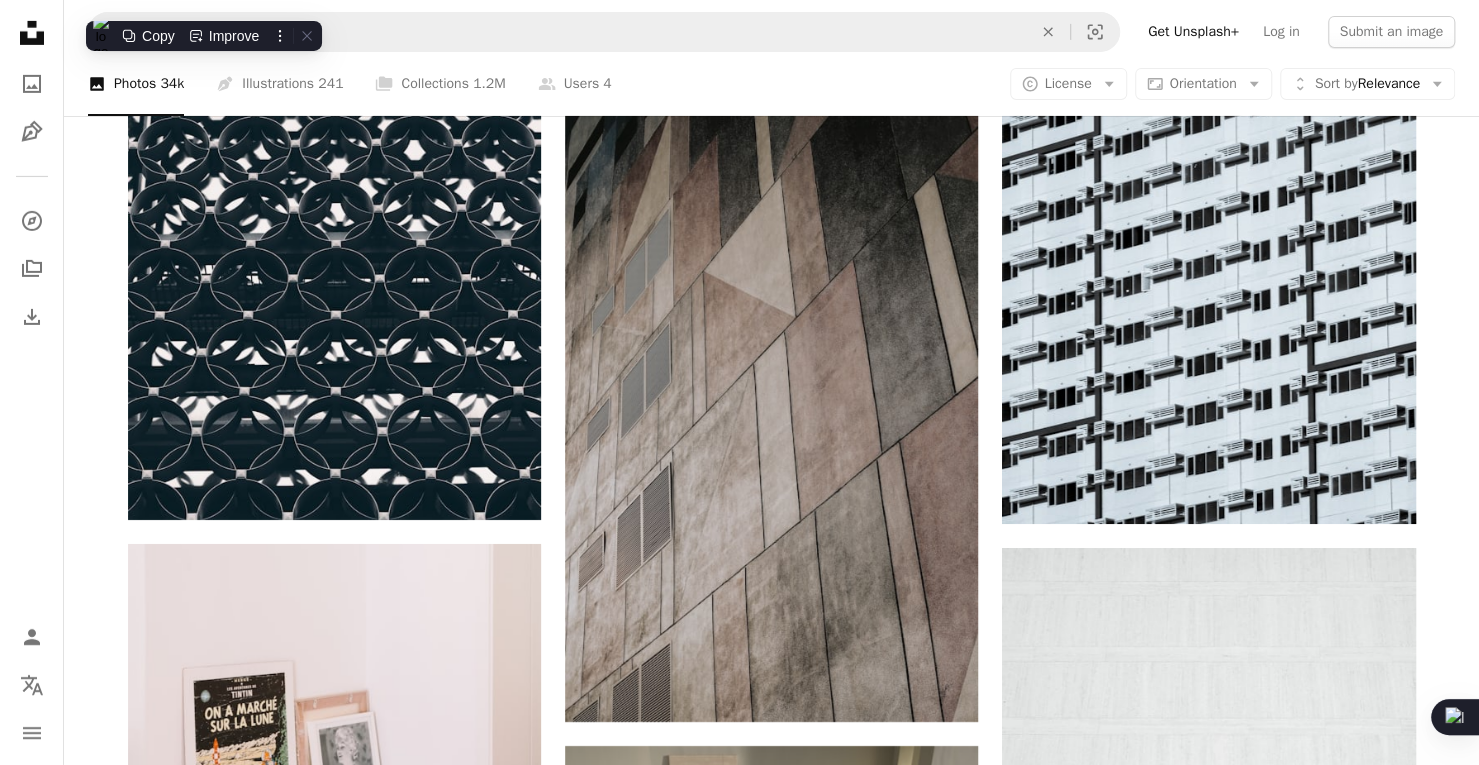 click on "**********" at bounding box center (771, 32) 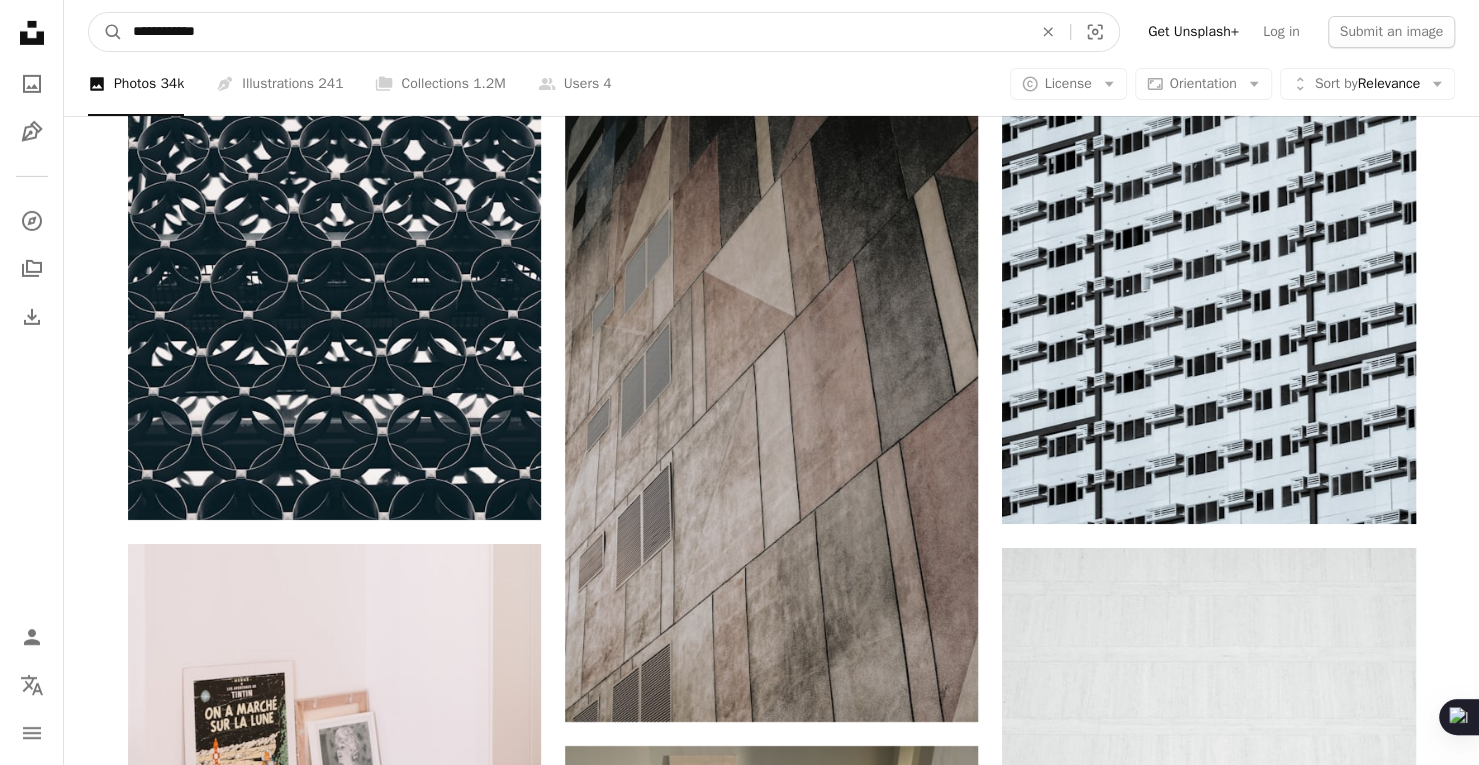 click on "**********" at bounding box center [574, 32] 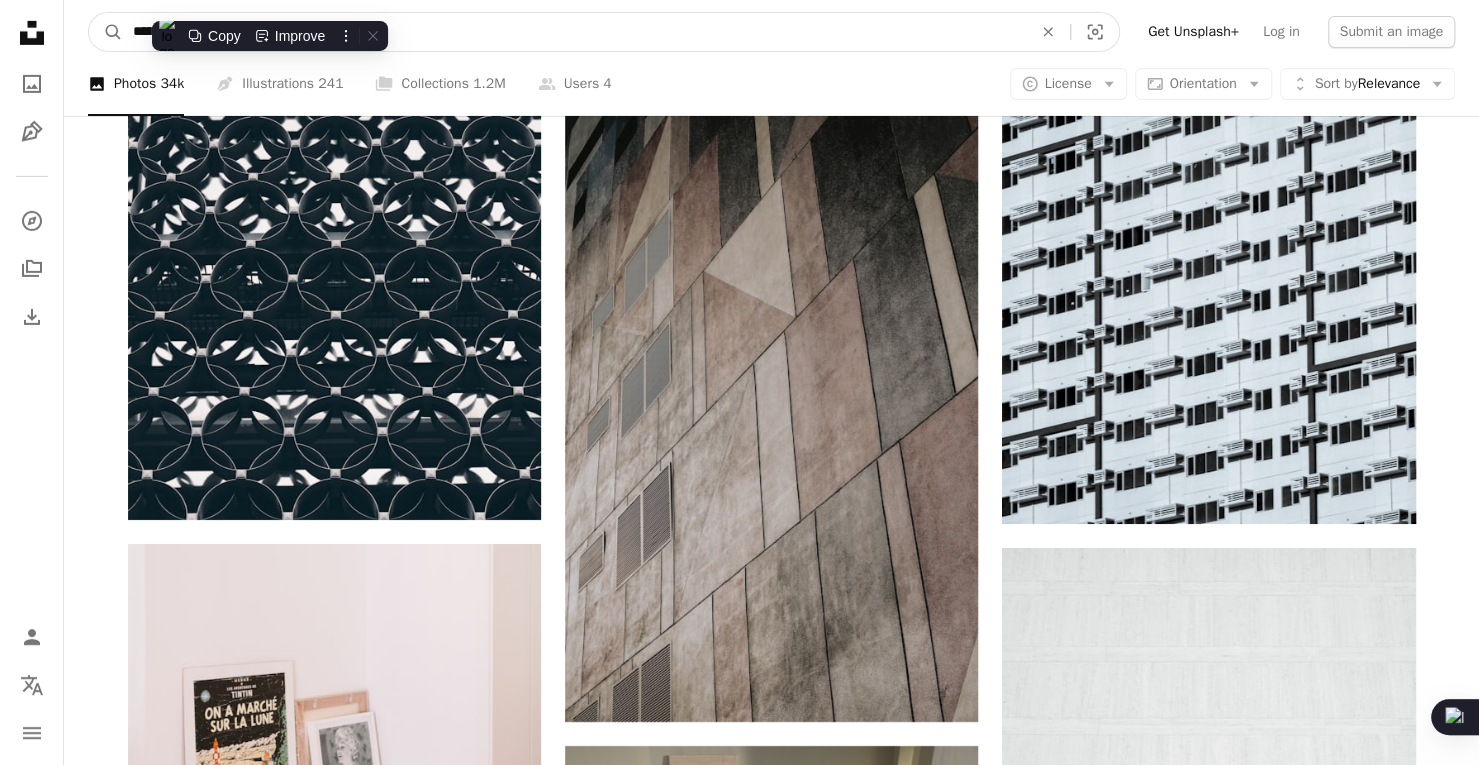 drag, startPoint x: 138, startPoint y: 31, endPoint x: 123, endPoint y: 31, distance: 15 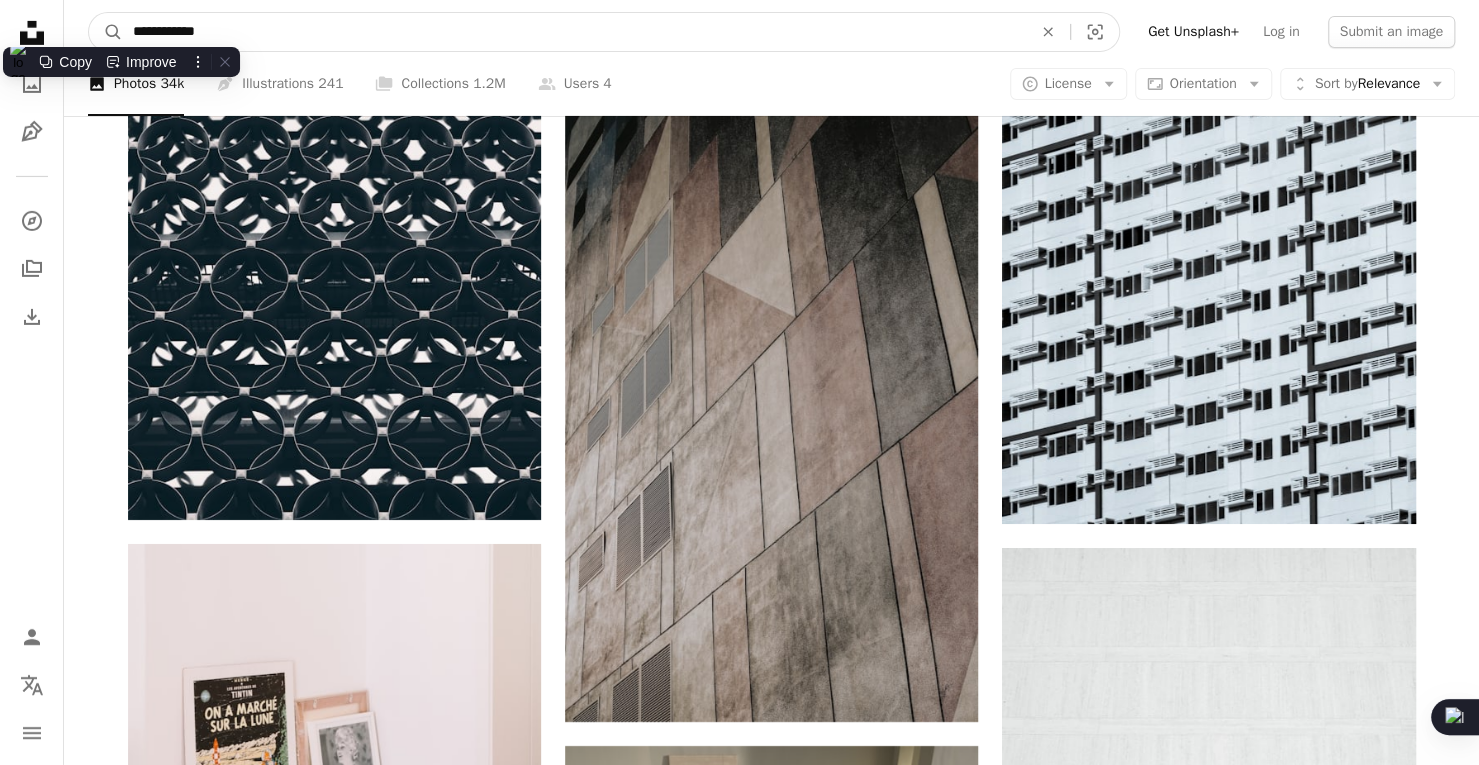 click on "**********" at bounding box center [574, 32] 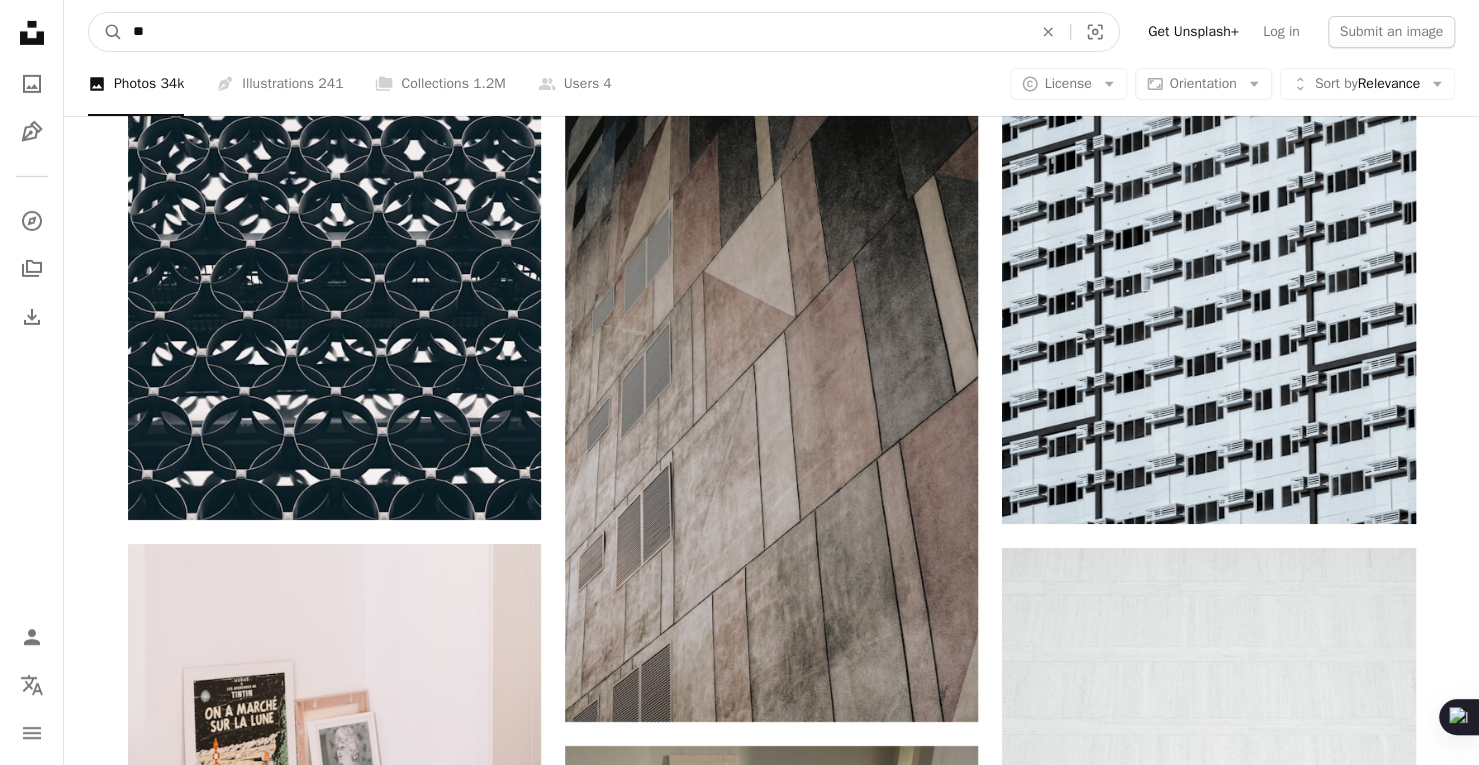 type on "*" 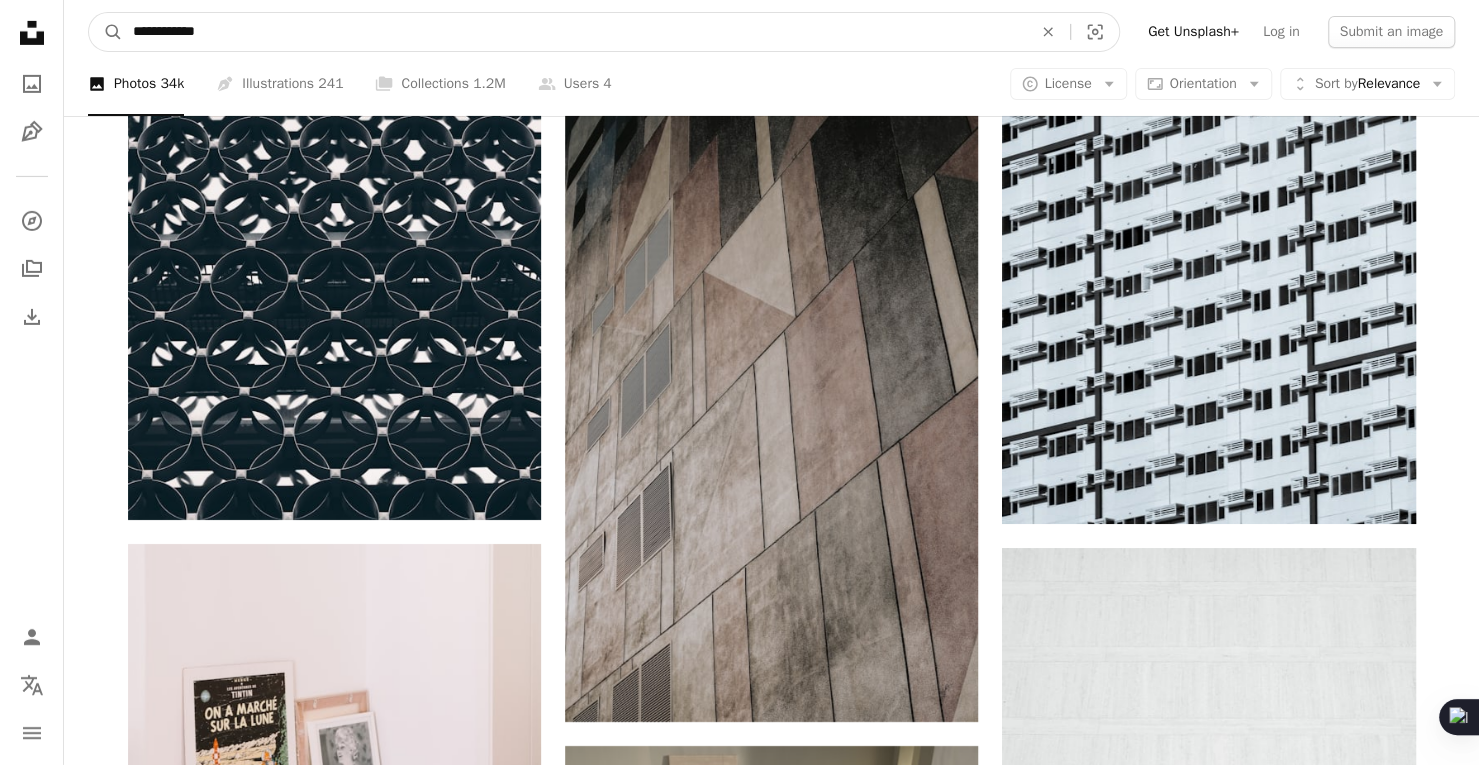 type on "**********" 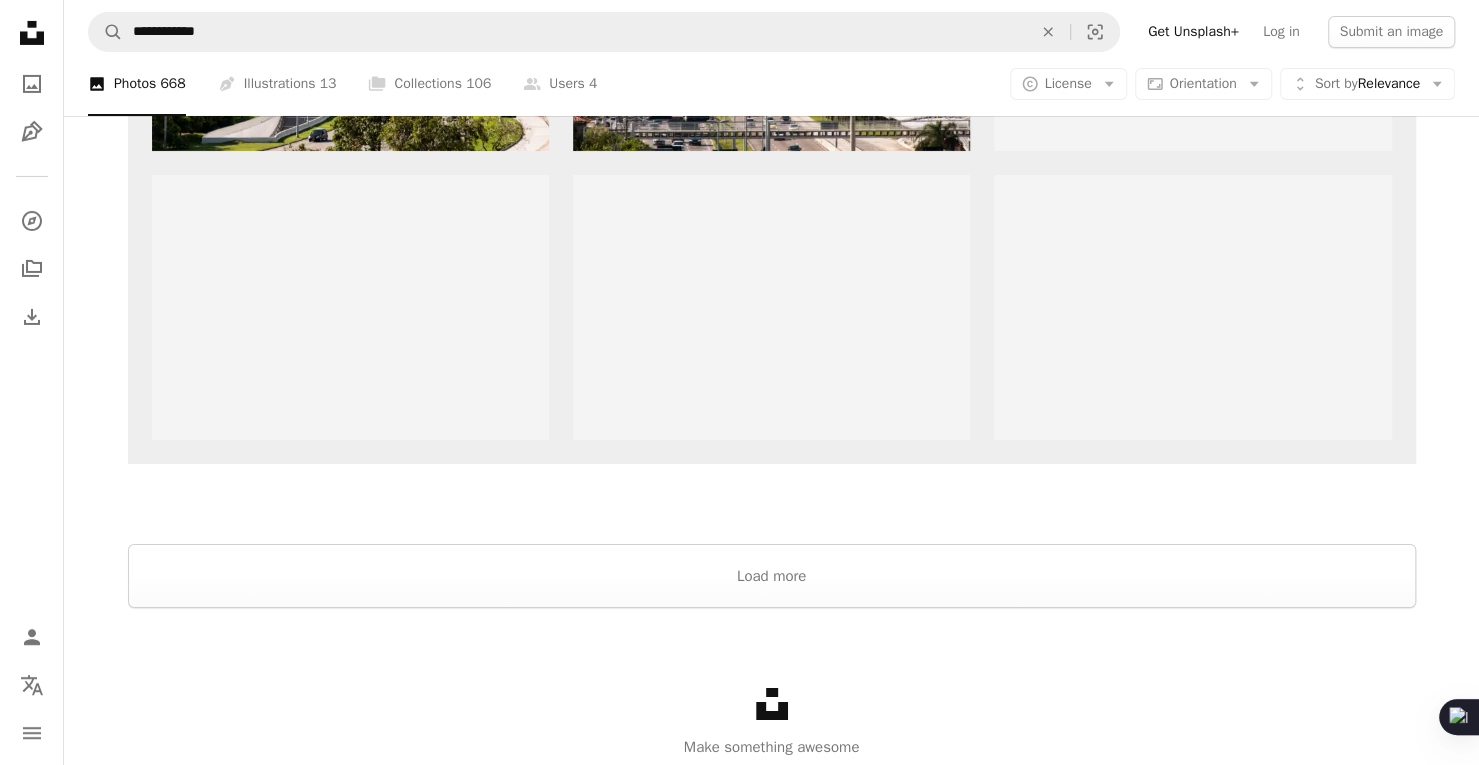 scroll, scrollTop: 4214, scrollLeft: 0, axis: vertical 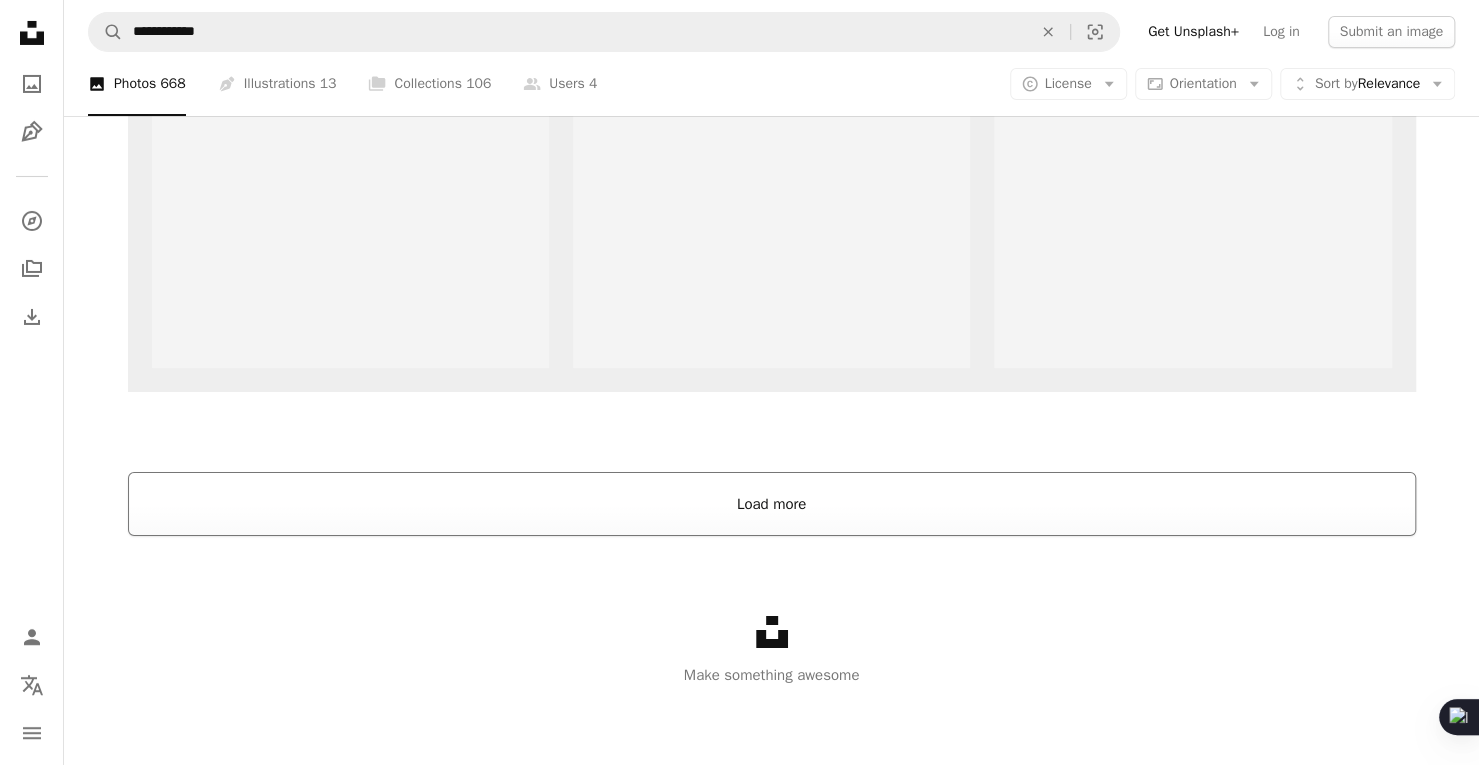 click on "Load more" at bounding box center [772, 504] 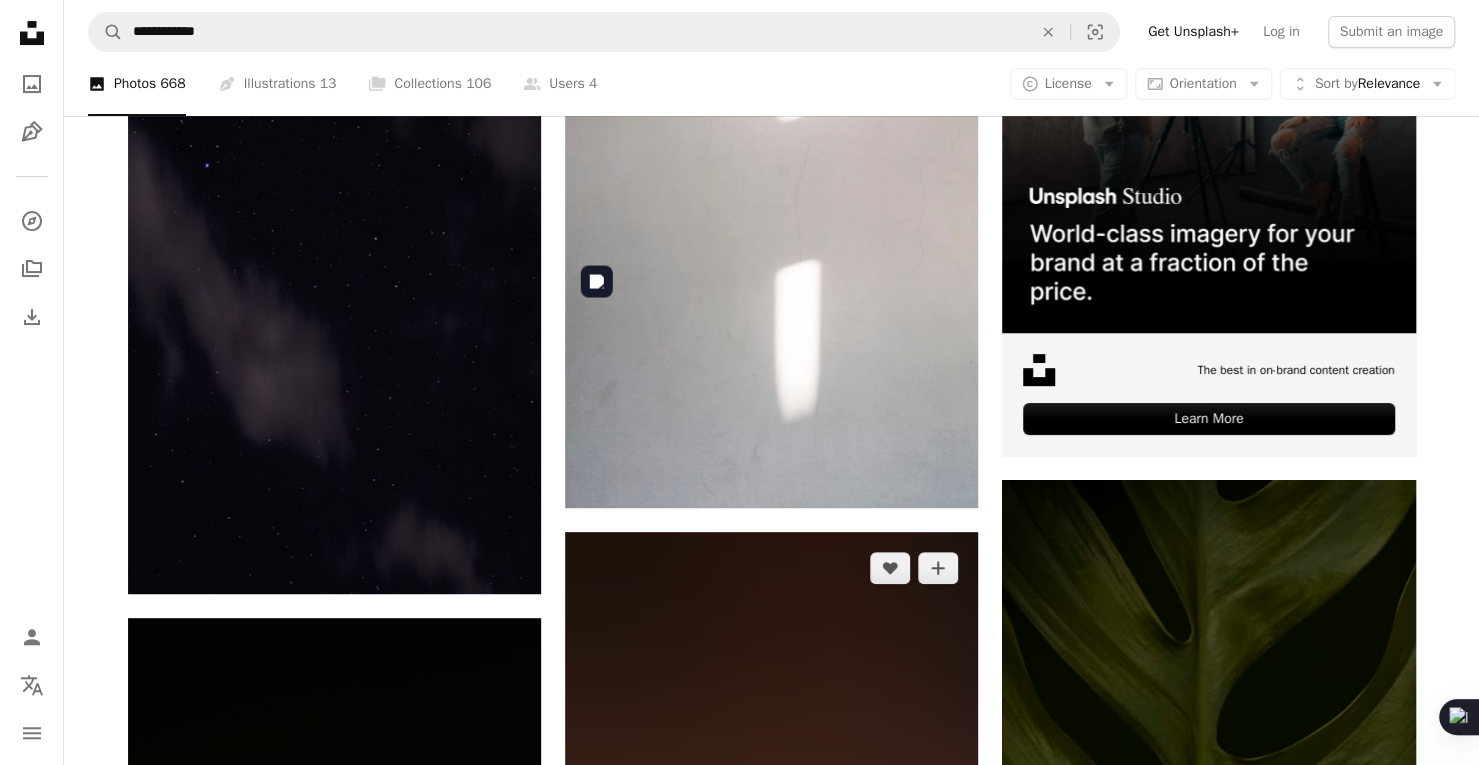 scroll, scrollTop: 9422, scrollLeft: 0, axis: vertical 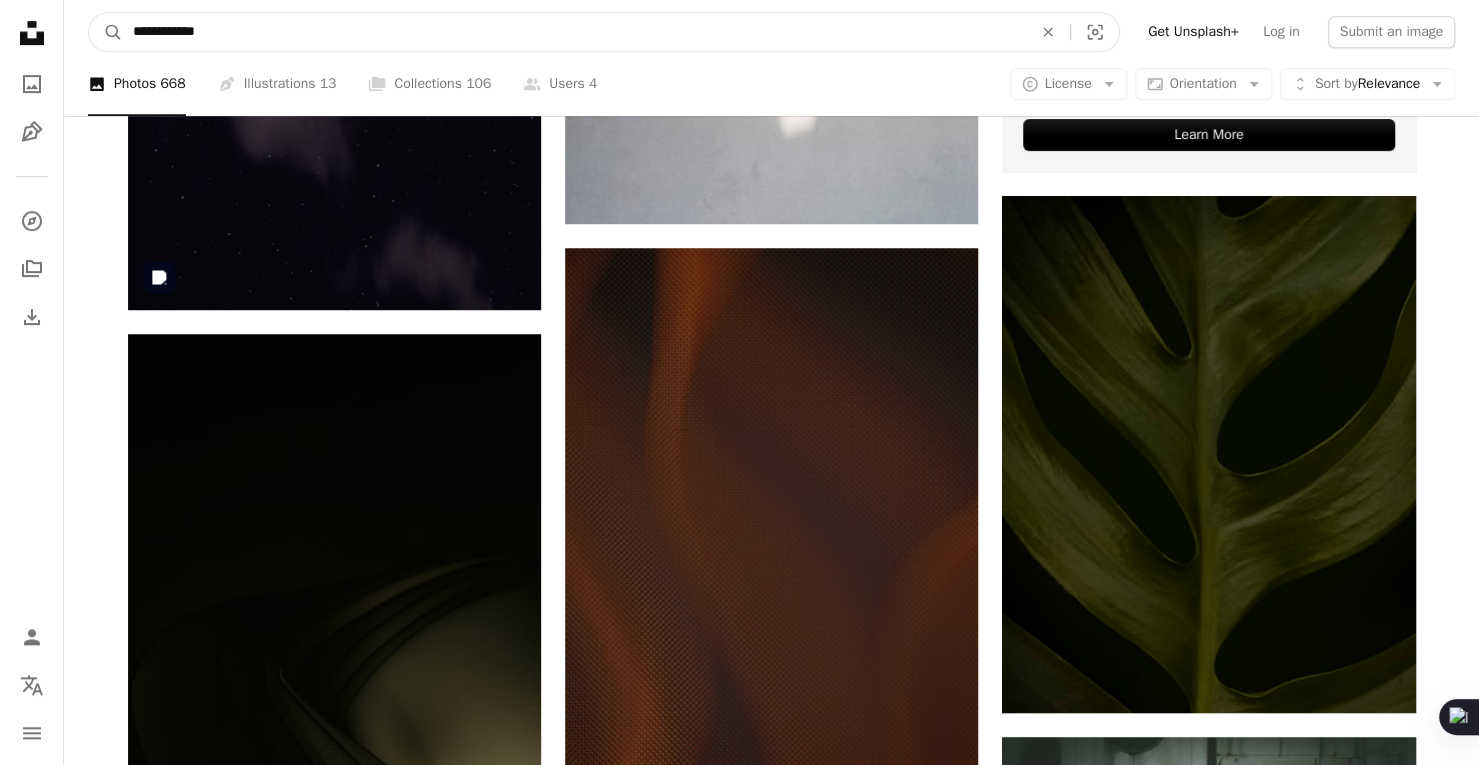 click on "**********" at bounding box center (574, 32) 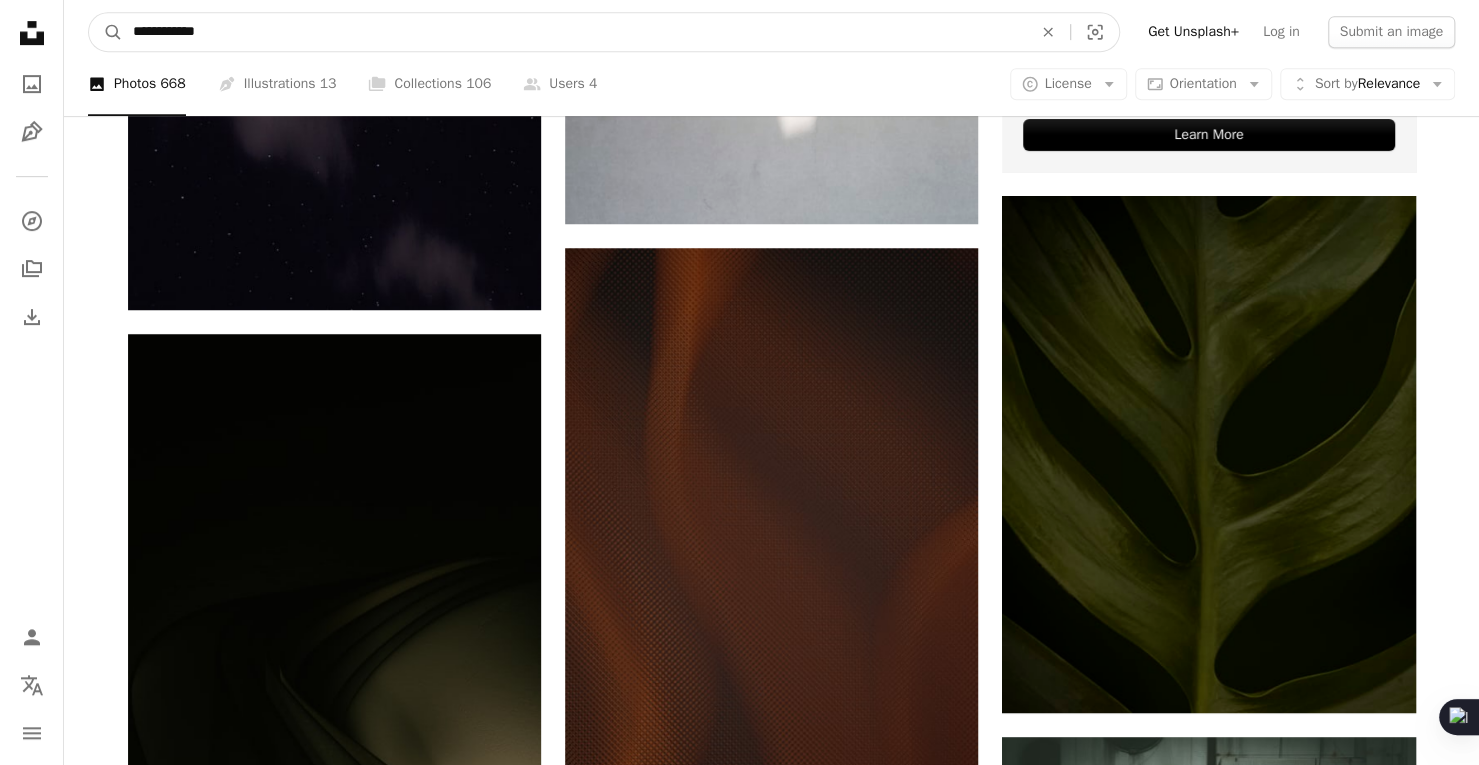 drag, startPoint x: 173, startPoint y: 33, endPoint x: 65, endPoint y: 33, distance: 108 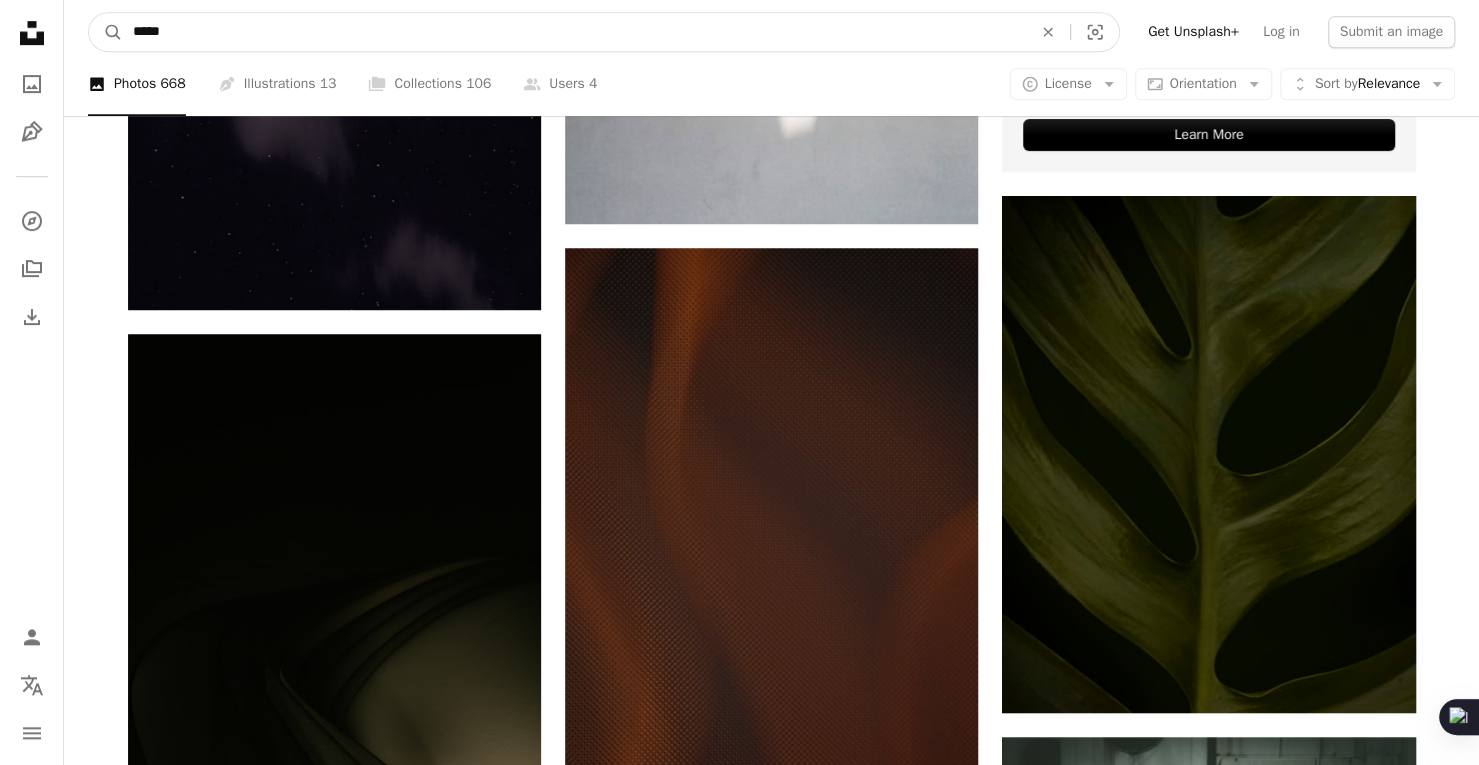 type on "******" 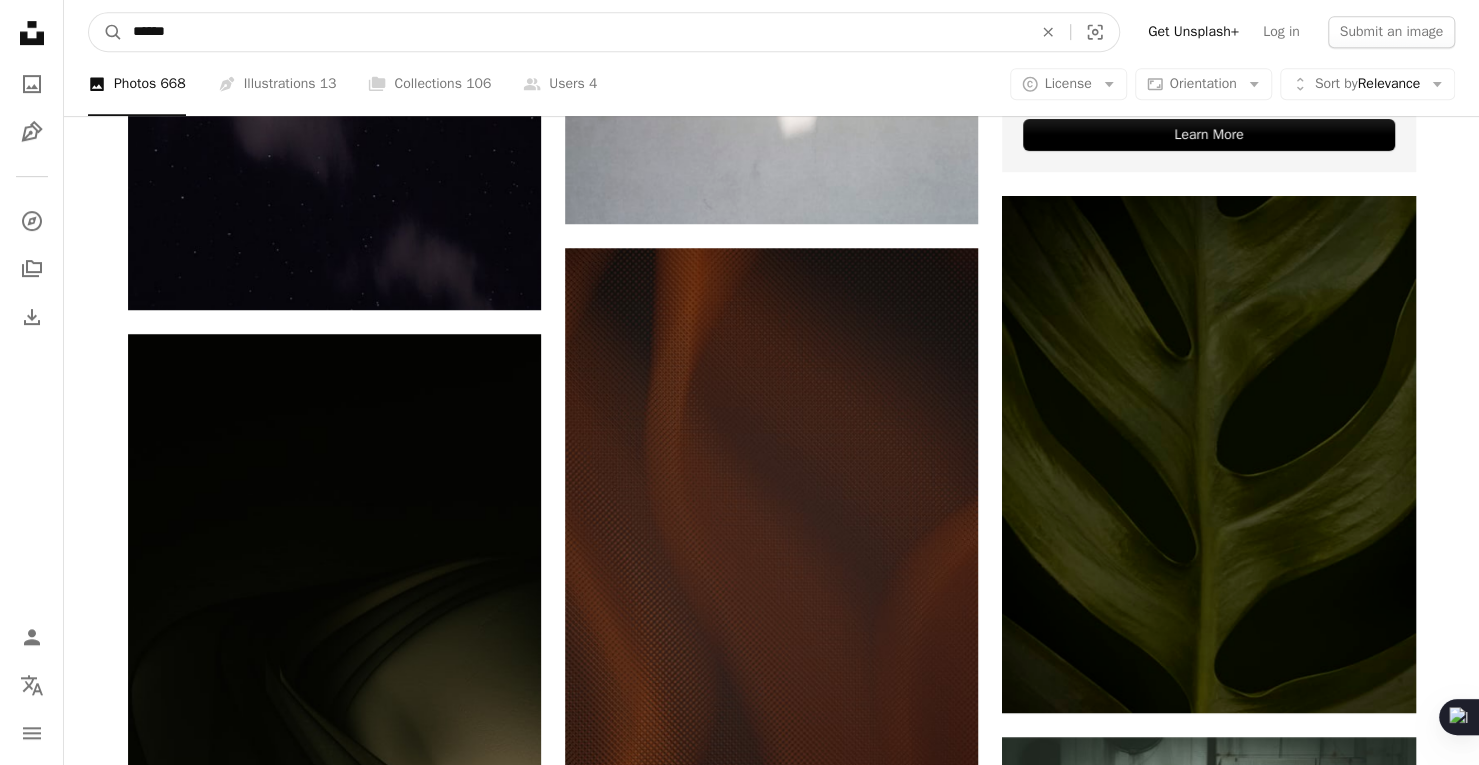 click on "A magnifying glass" at bounding box center (106, 32) 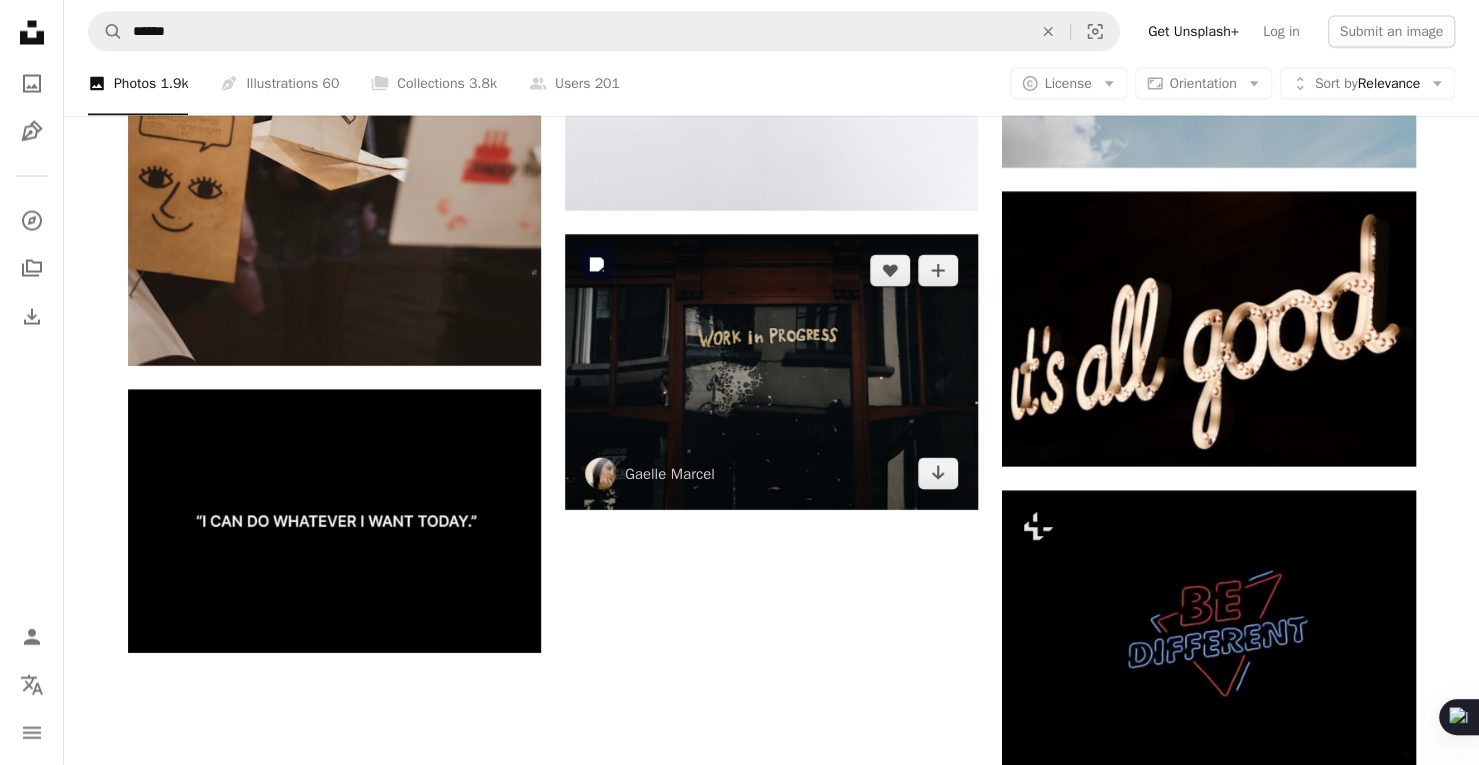scroll, scrollTop: 2400, scrollLeft: 0, axis: vertical 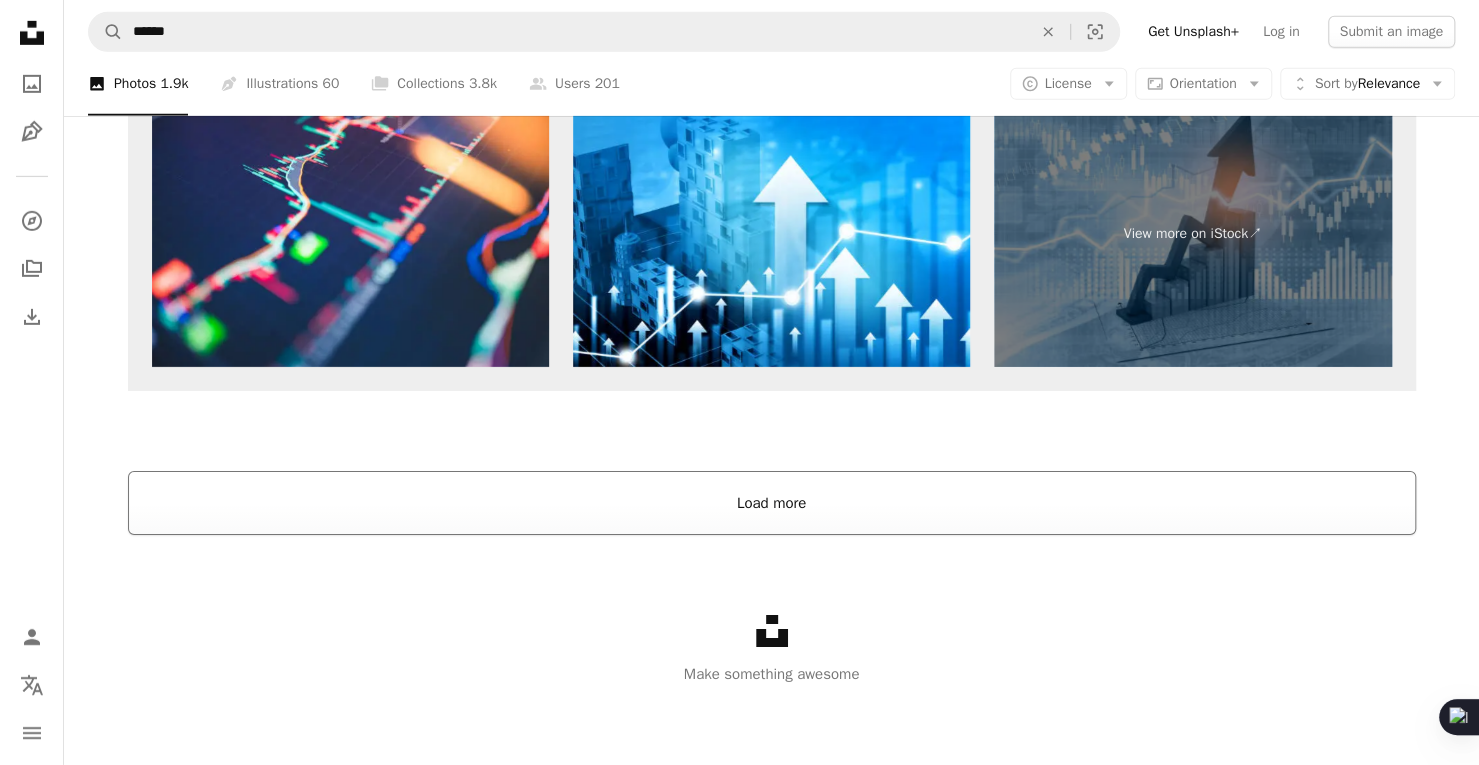 click on "Load more" at bounding box center [772, 503] 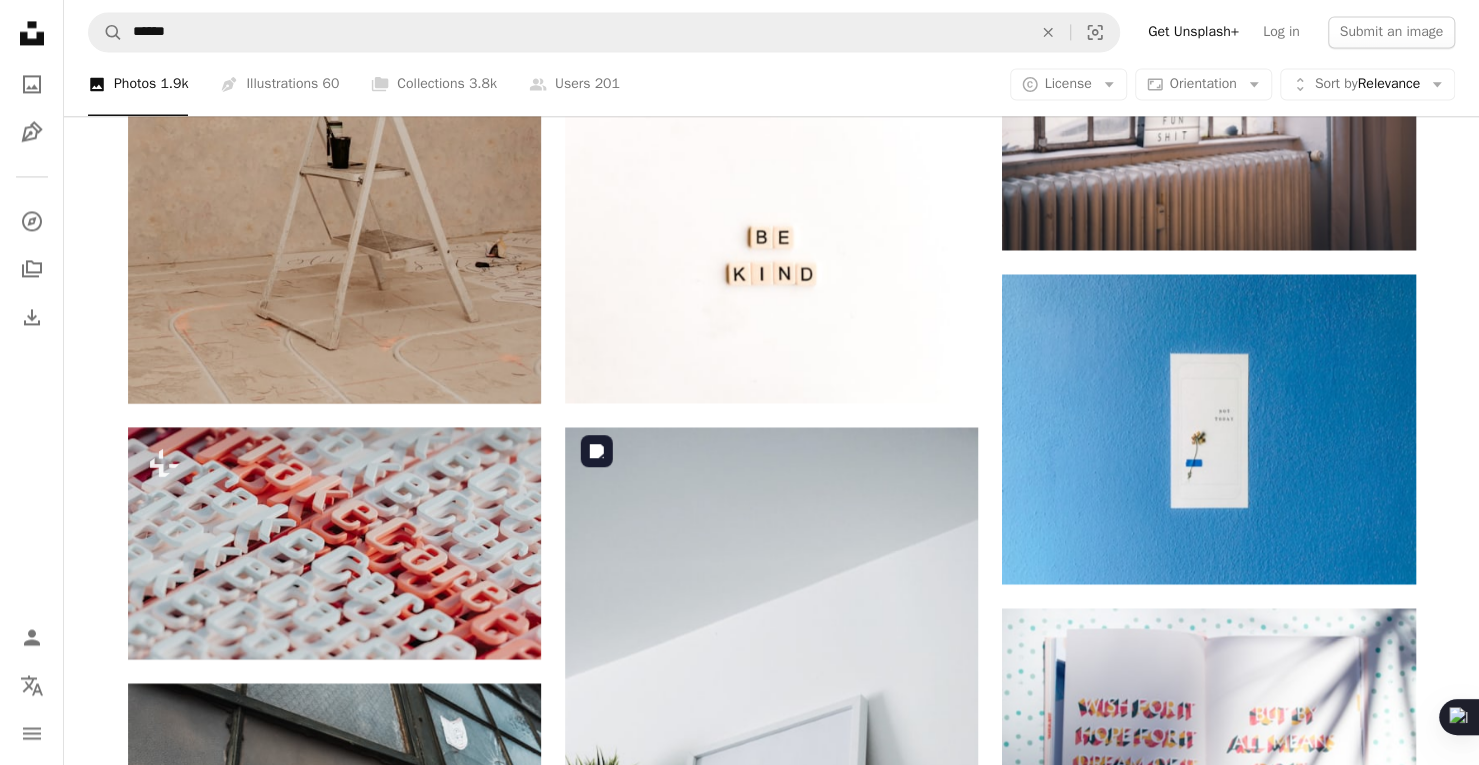 scroll, scrollTop: 6363, scrollLeft: 0, axis: vertical 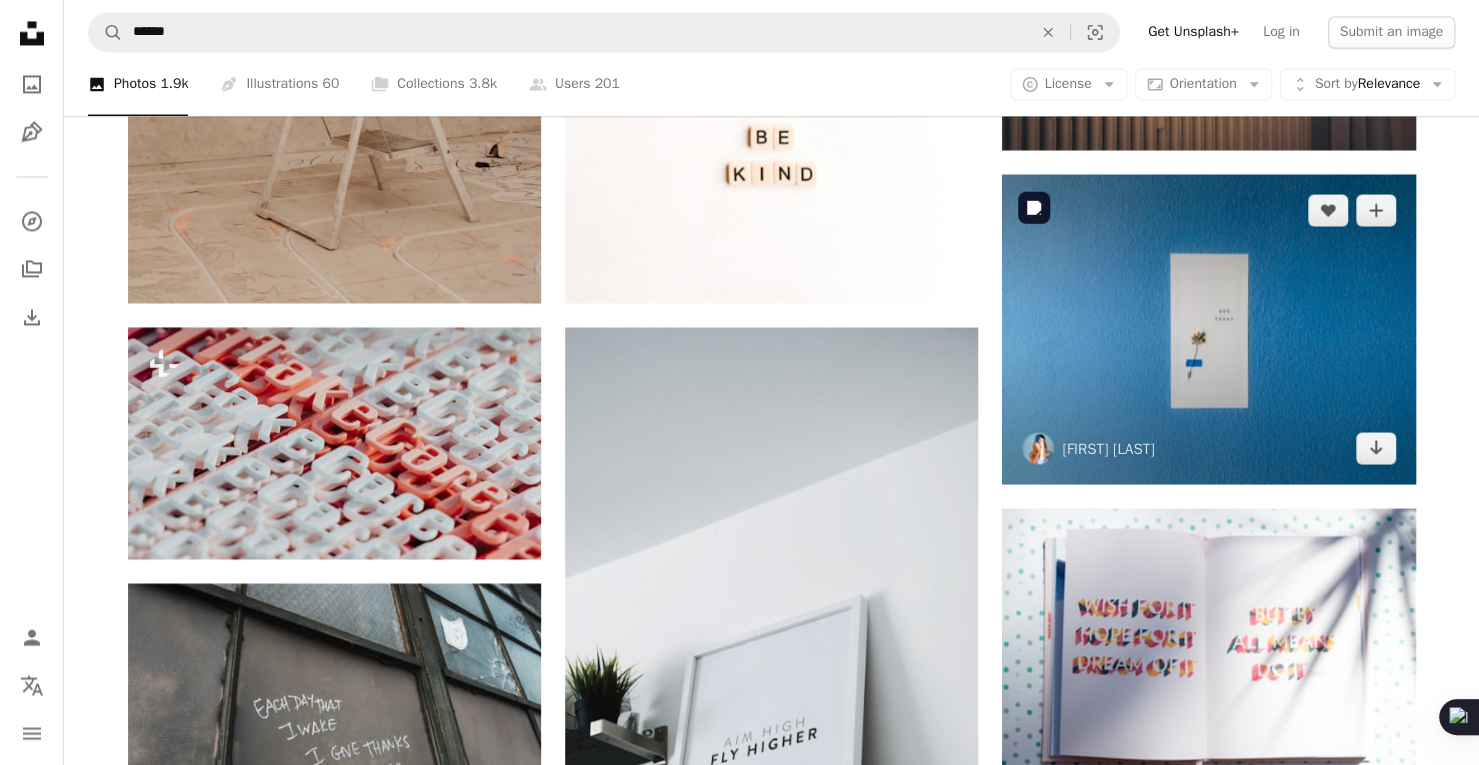 click at bounding box center (1208, 329) 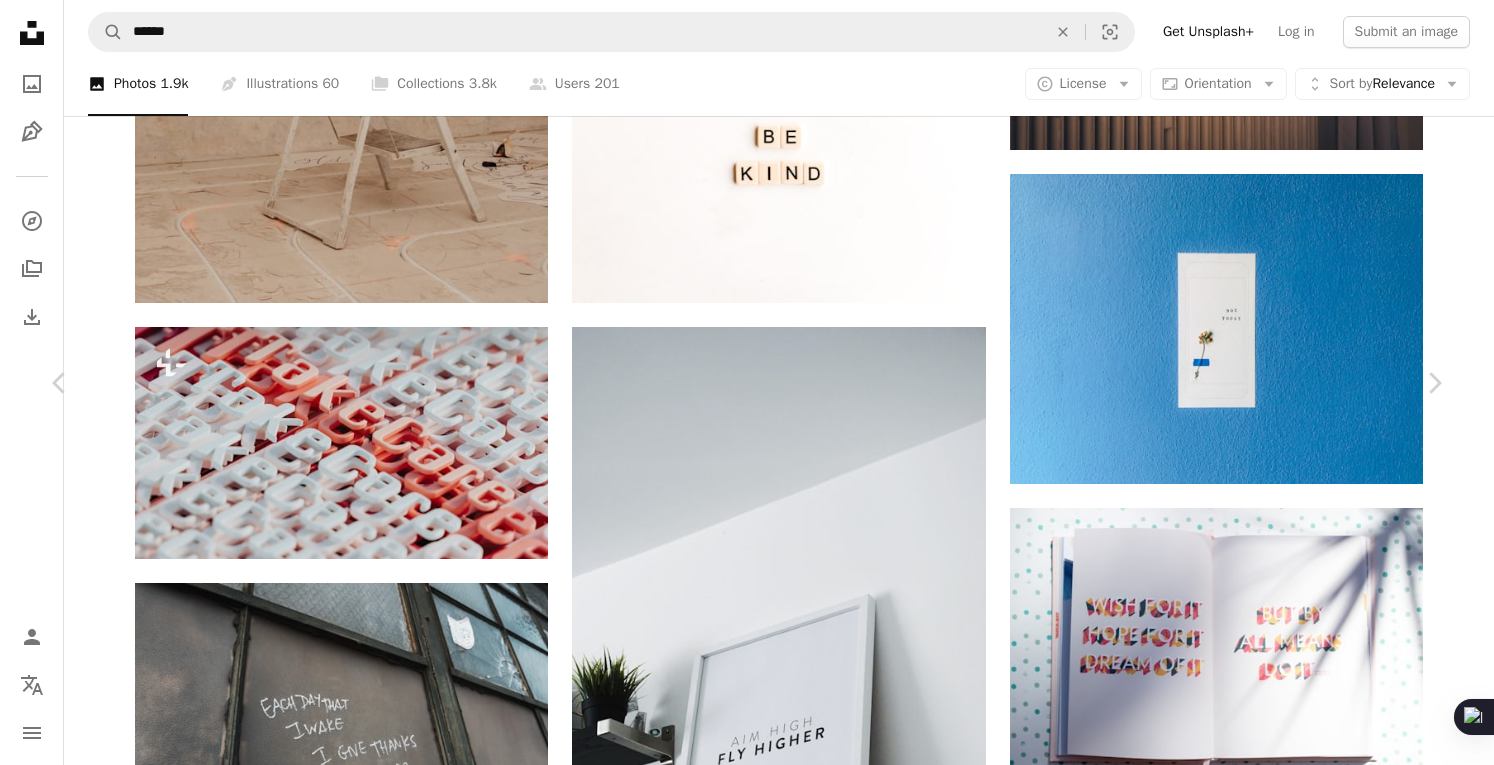 click on "An X shape" at bounding box center (20, 20) 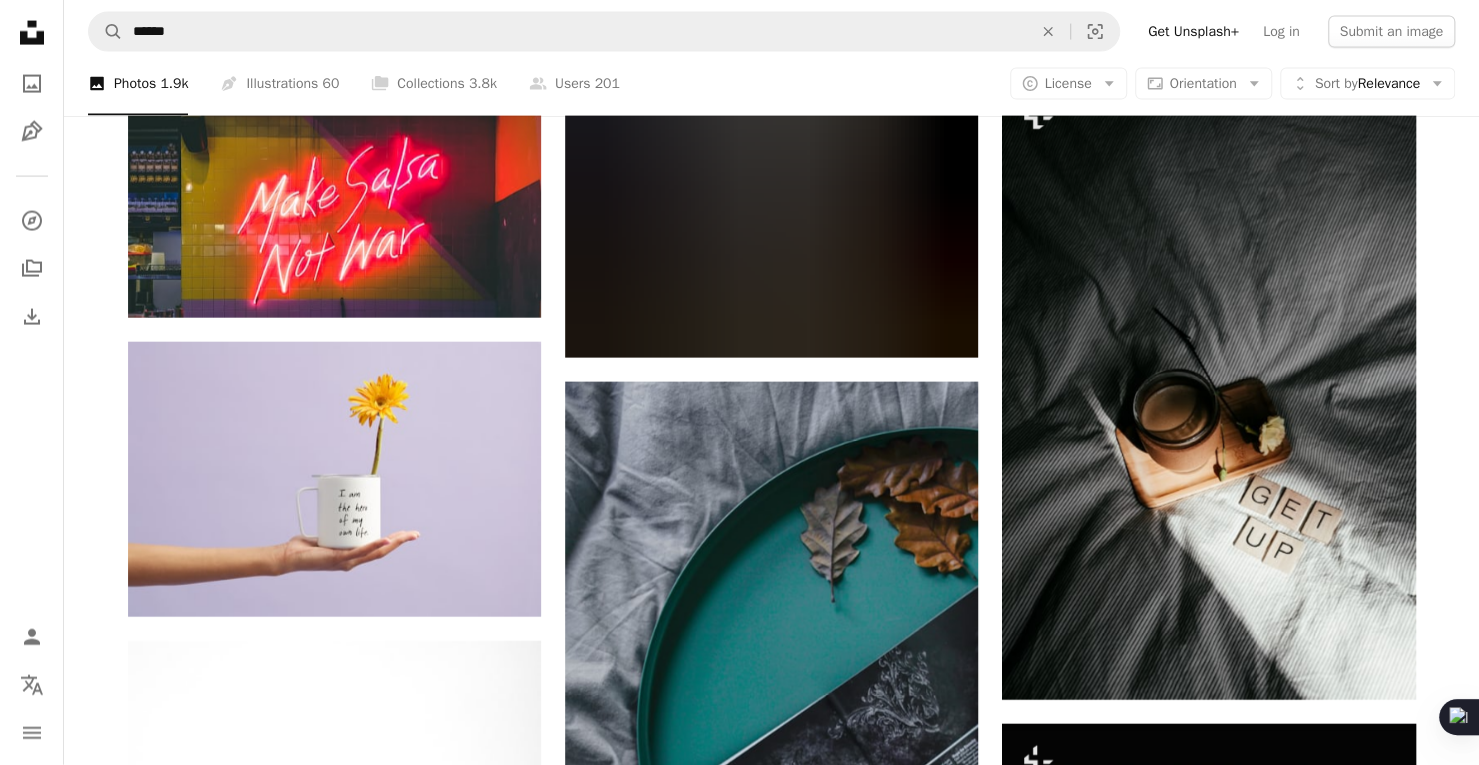 scroll, scrollTop: 24763, scrollLeft: 0, axis: vertical 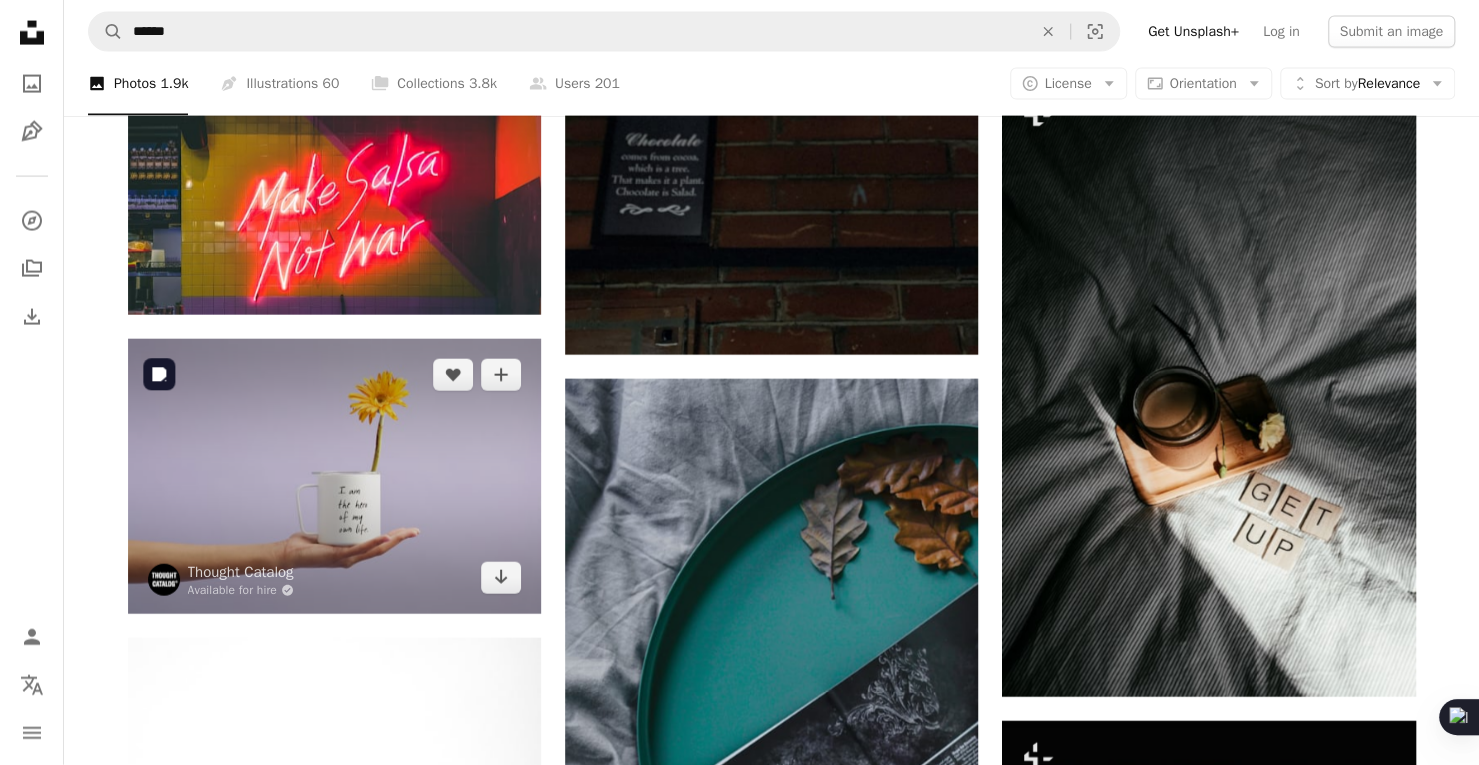 click at bounding box center (334, 476) 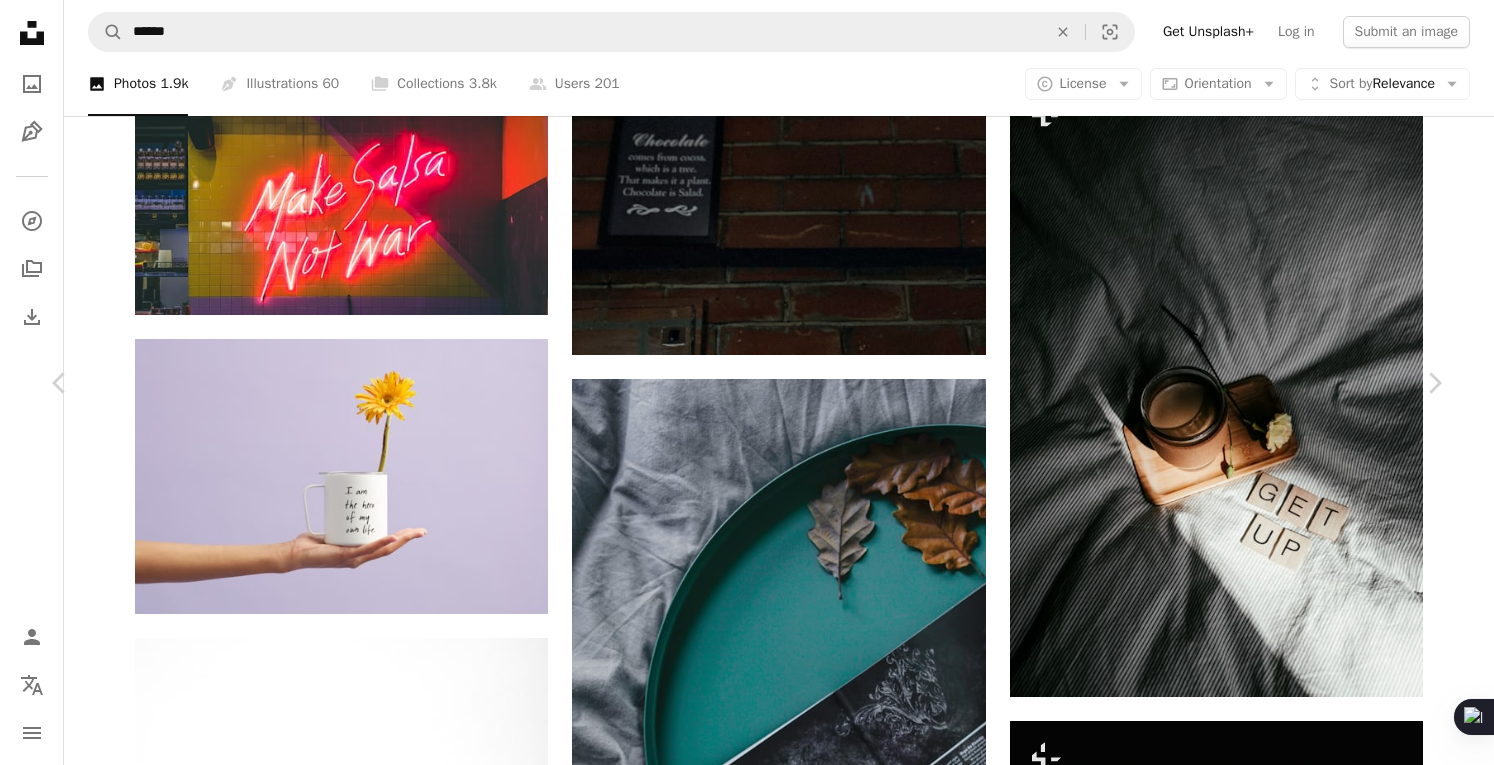 click on "An X shape" at bounding box center [20, 20] 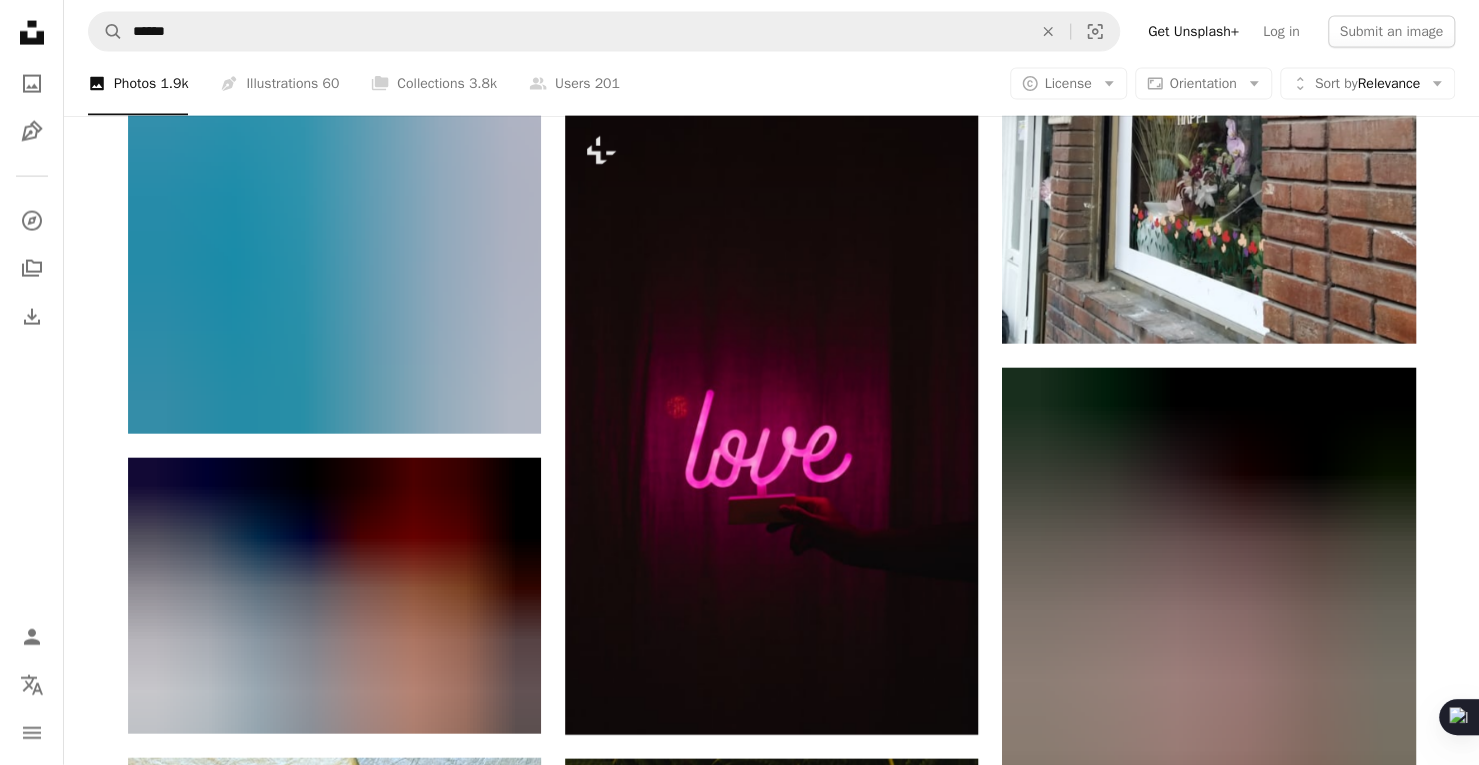 scroll, scrollTop: 42363, scrollLeft: 0, axis: vertical 